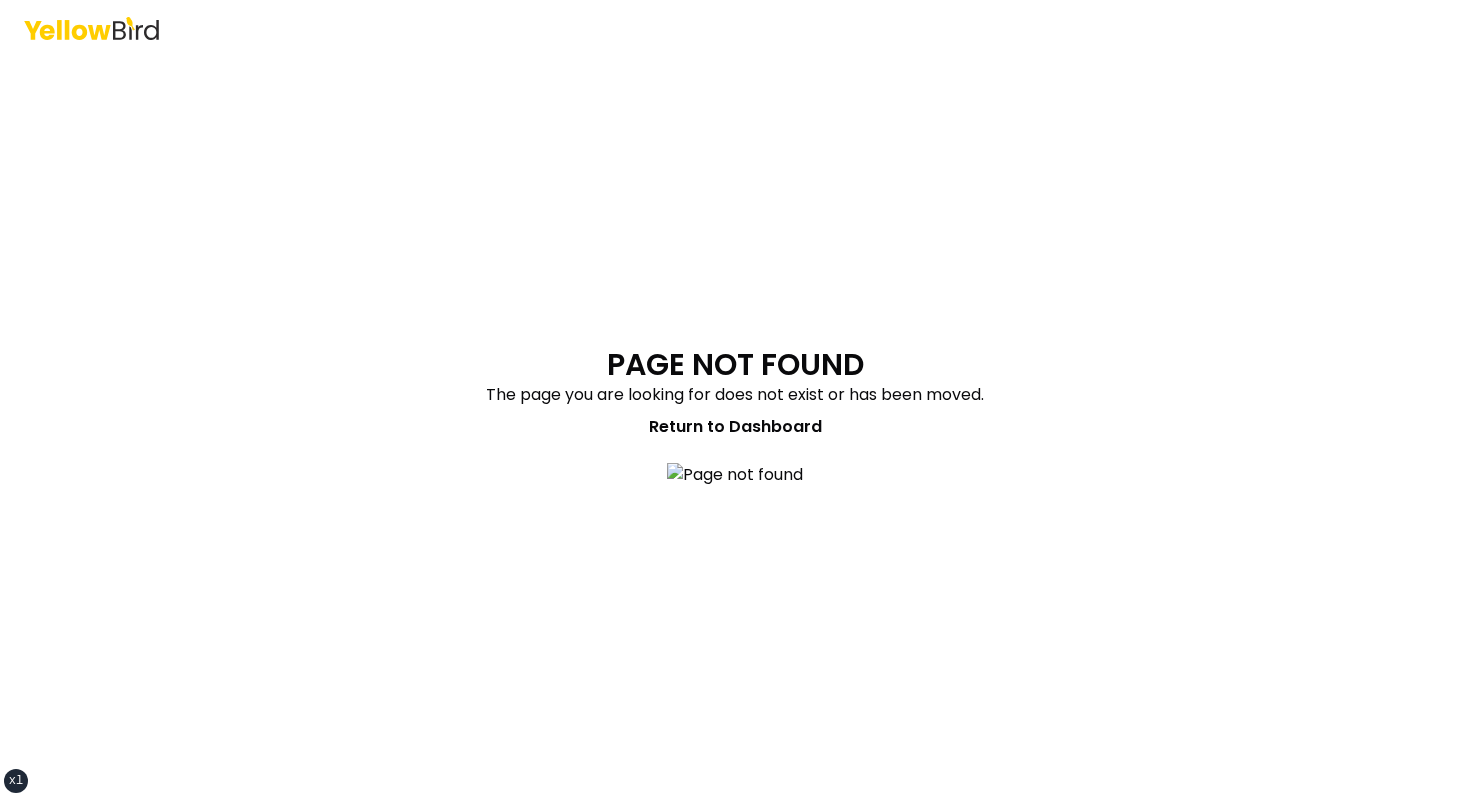 scroll, scrollTop: 0, scrollLeft: 0, axis: both 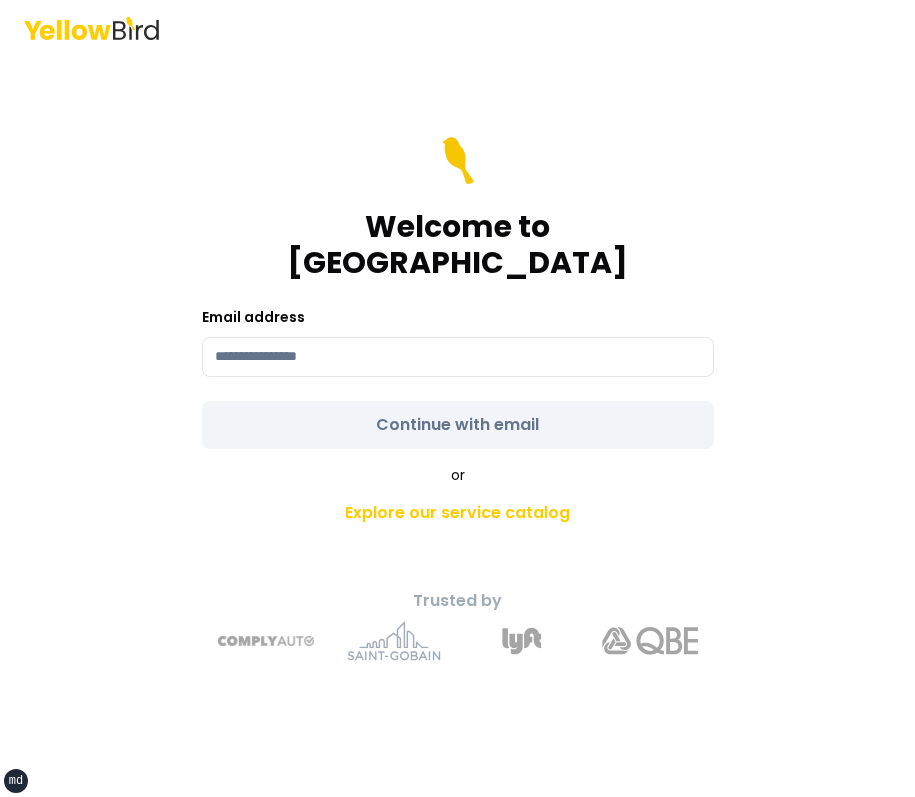 click on "Welcome to YellowBird Email address Continue with email" at bounding box center (458, 293) 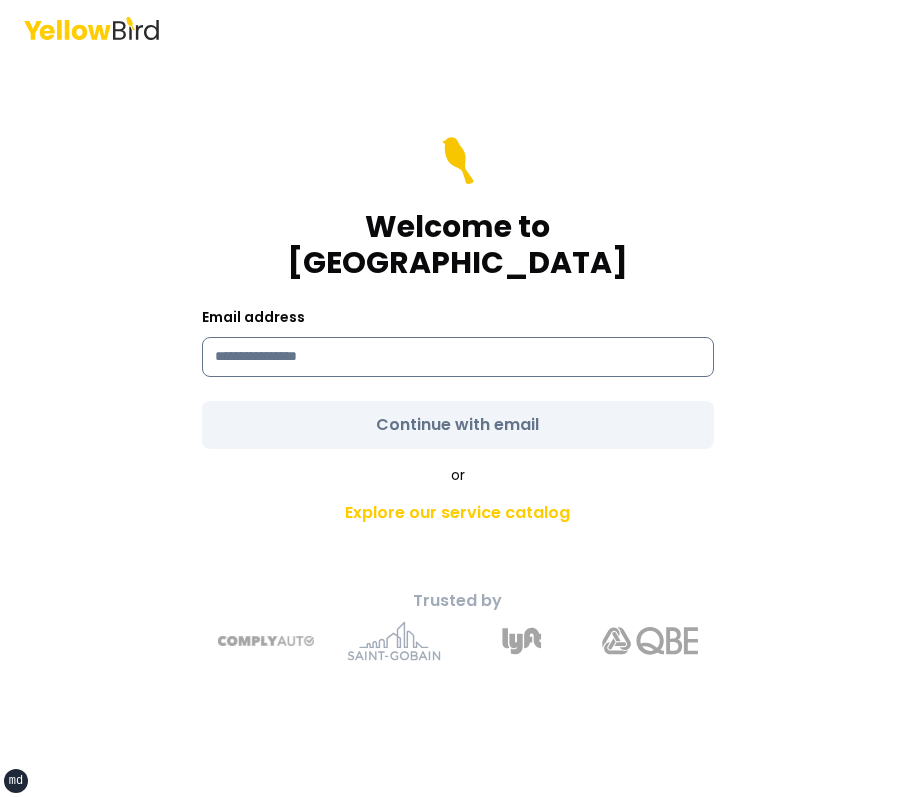 click at bounding box center (458, 357) 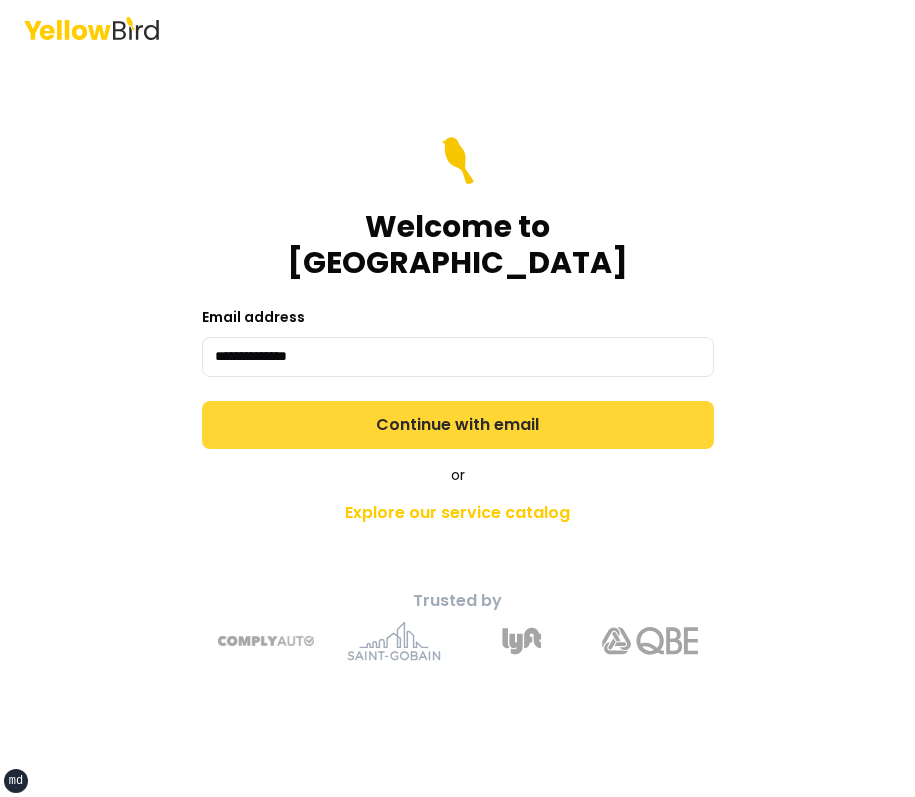 type on "**********" 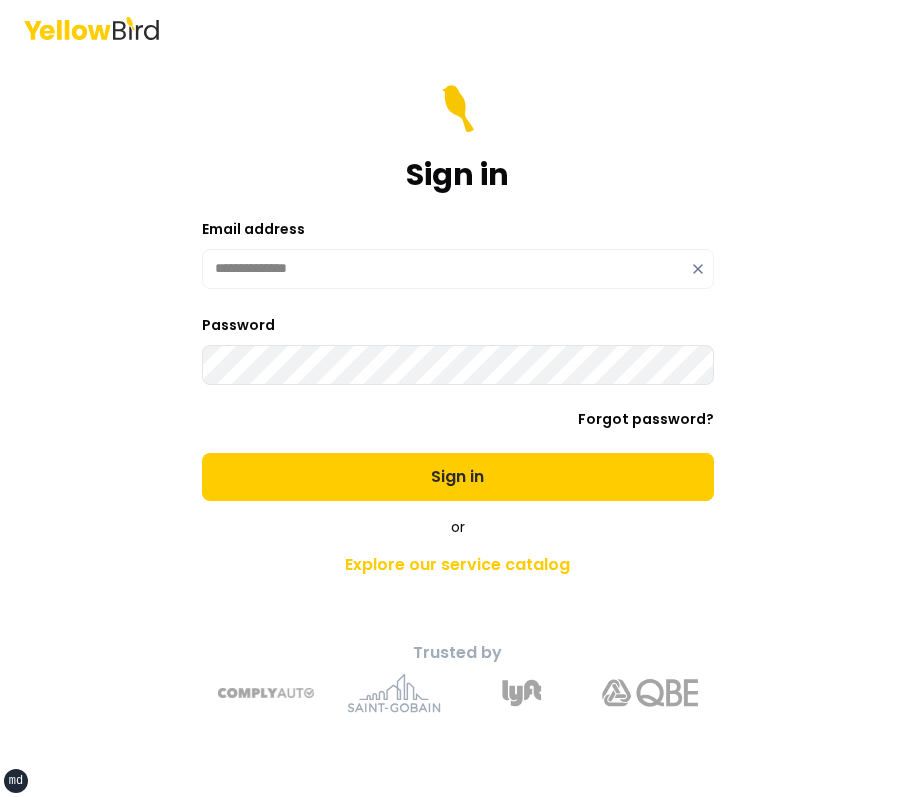 click on "Sign in" at bounding box center [458, 477] 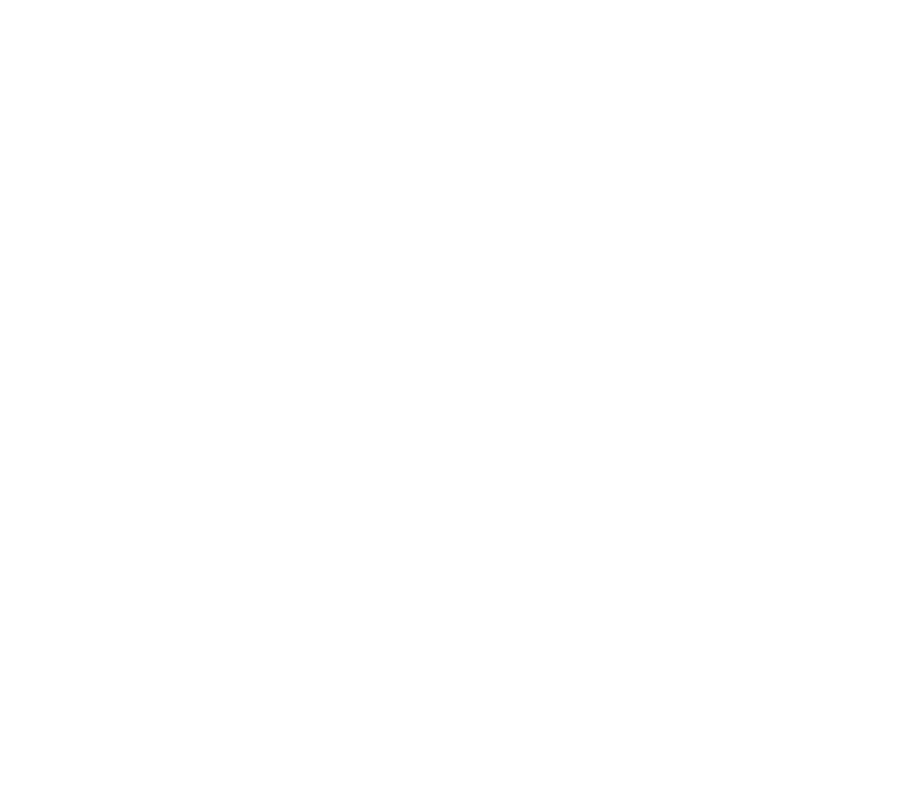 scroll, scrollTop: 0, scrollLeft: 0, axis: both 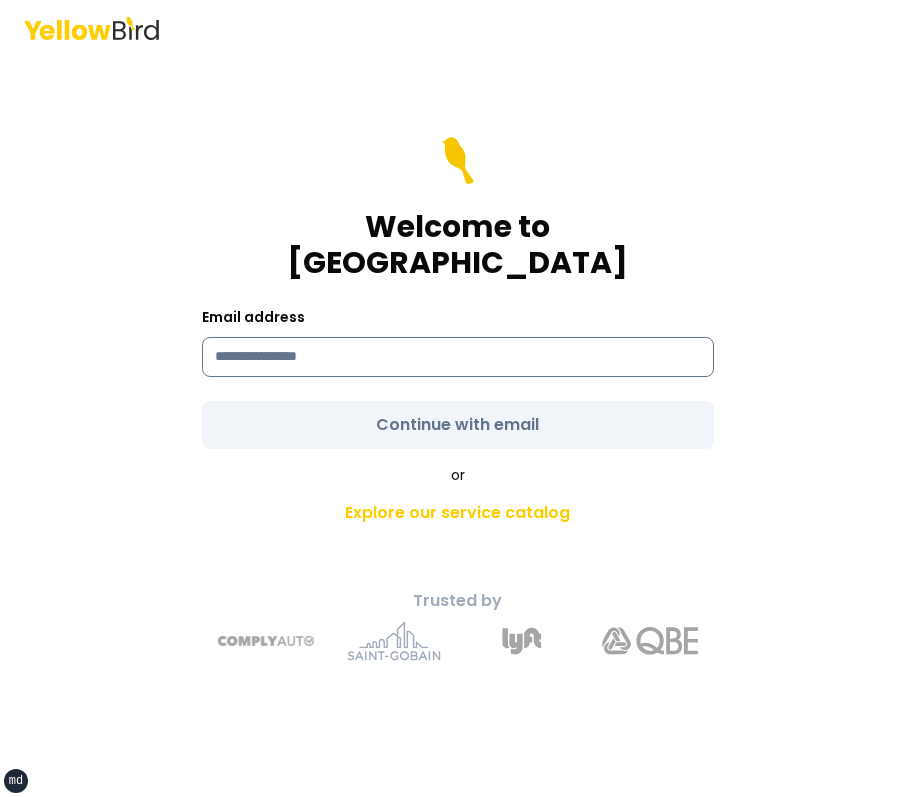 click at bounding box center (458, 357) 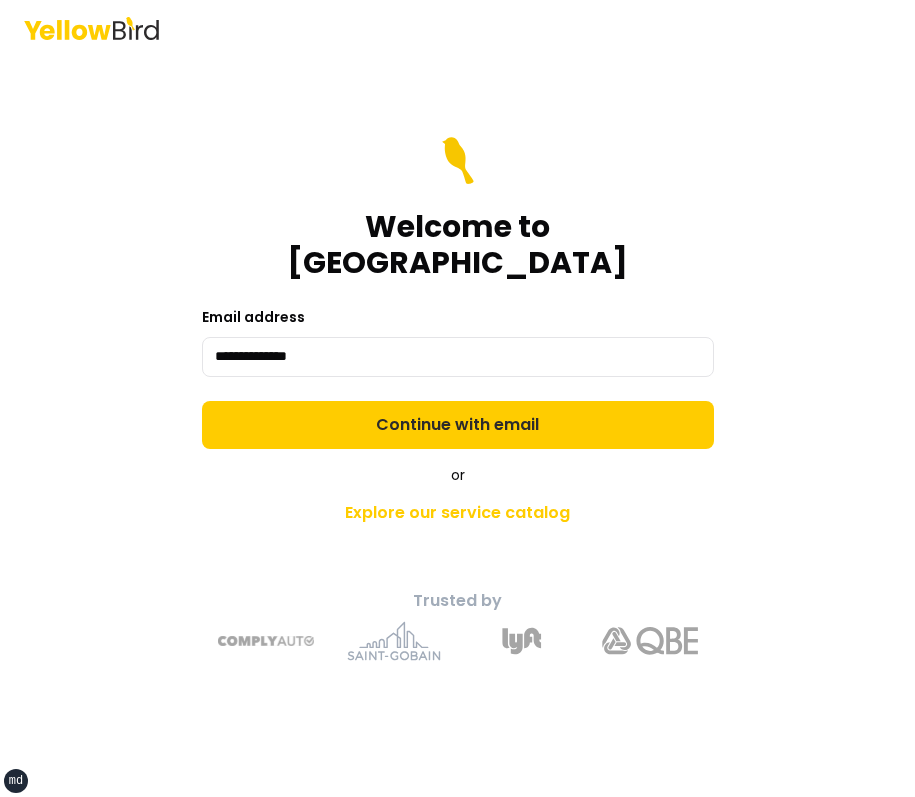 type on "**********" 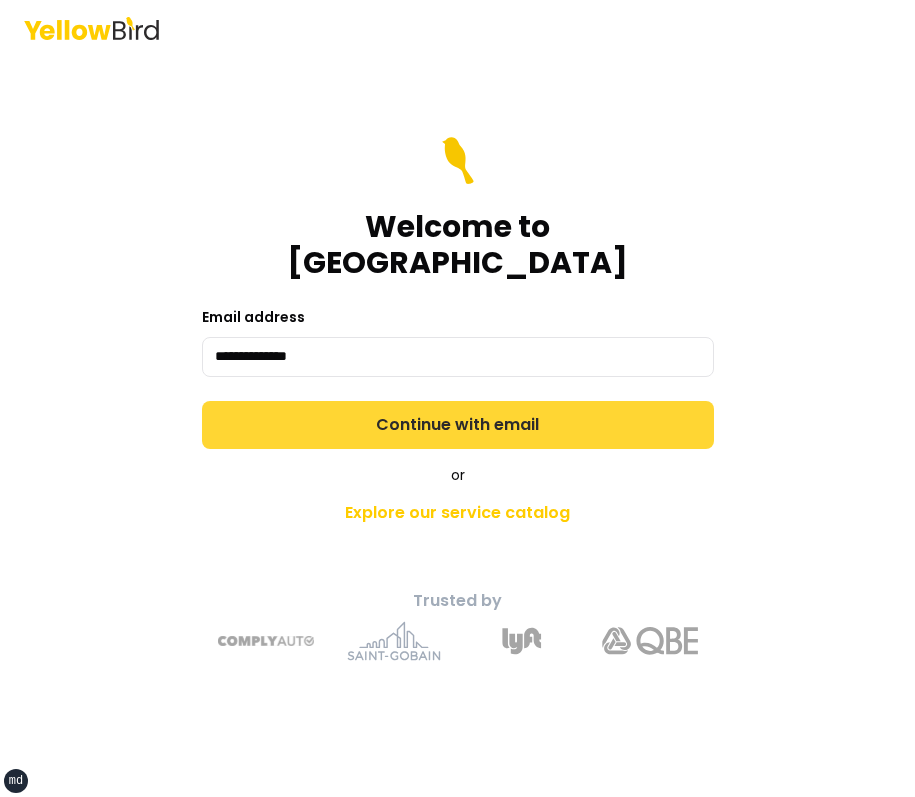 click on "Continue with email" at bounding box center (458, 425) 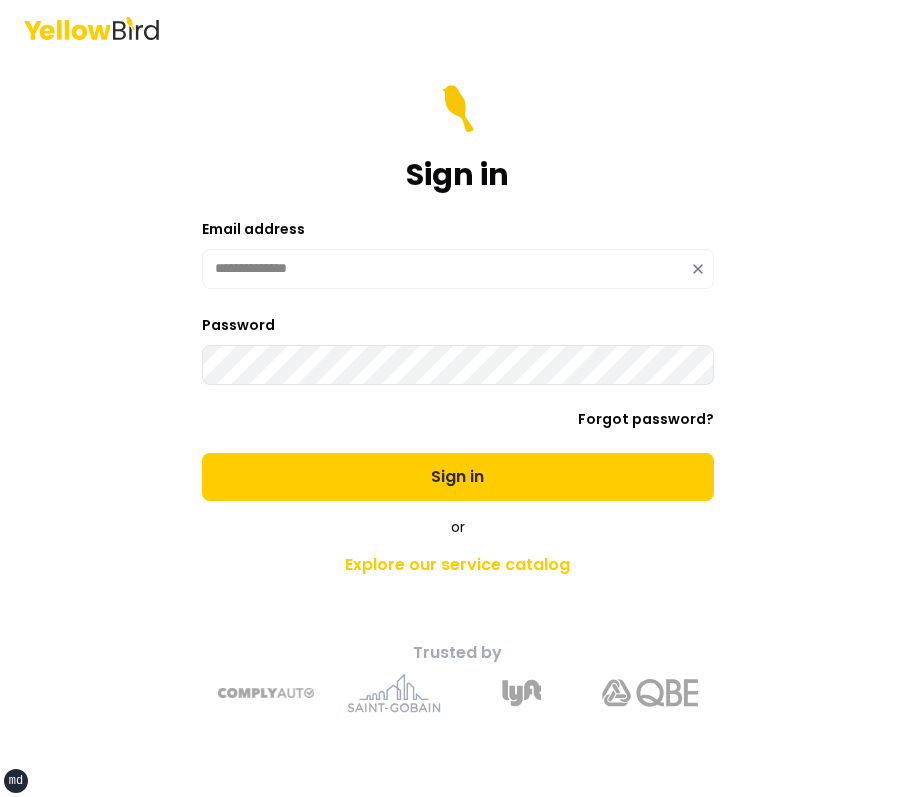 click on "Sign in" at bounding box center (458, 477) 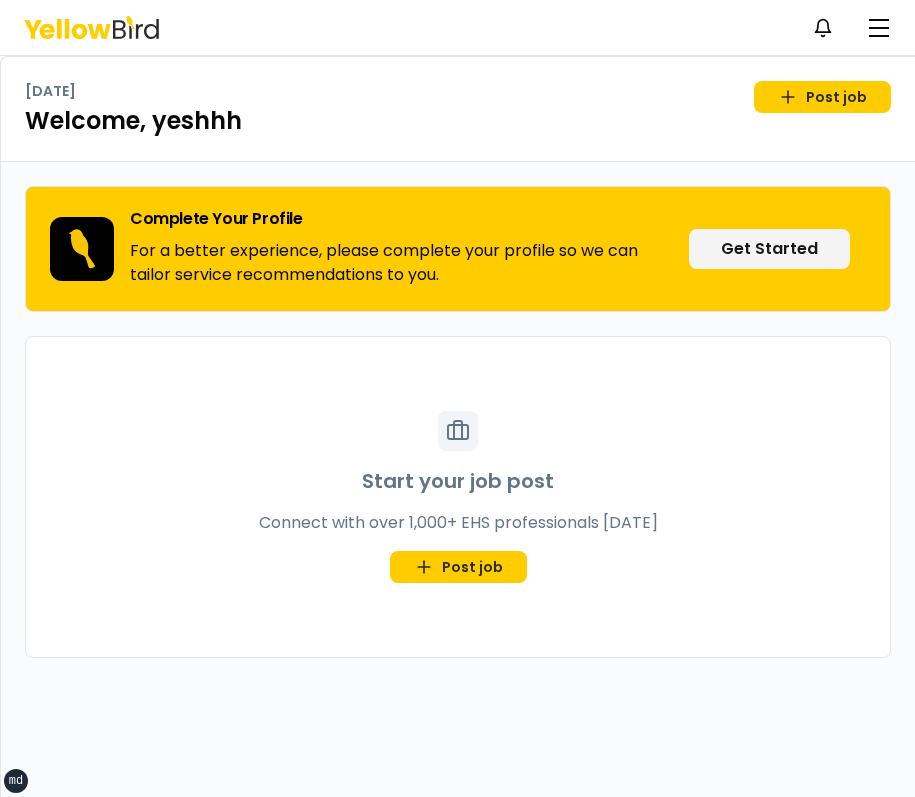 click on "Complete Your Profile For a better experience, please complete your profile so we can tailor service recommendations to you. Get Started Start your job post Connect with over 1,000+ EHS professionals today Post job" at bounding box center (458, 479) 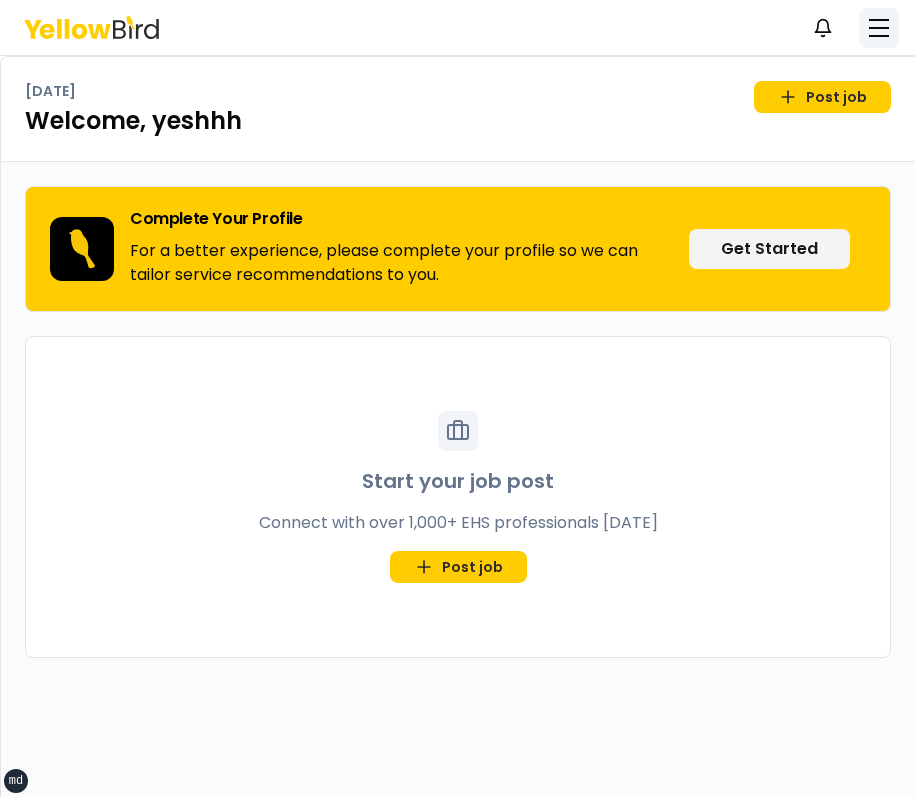 click at bounding box center (879, 28) 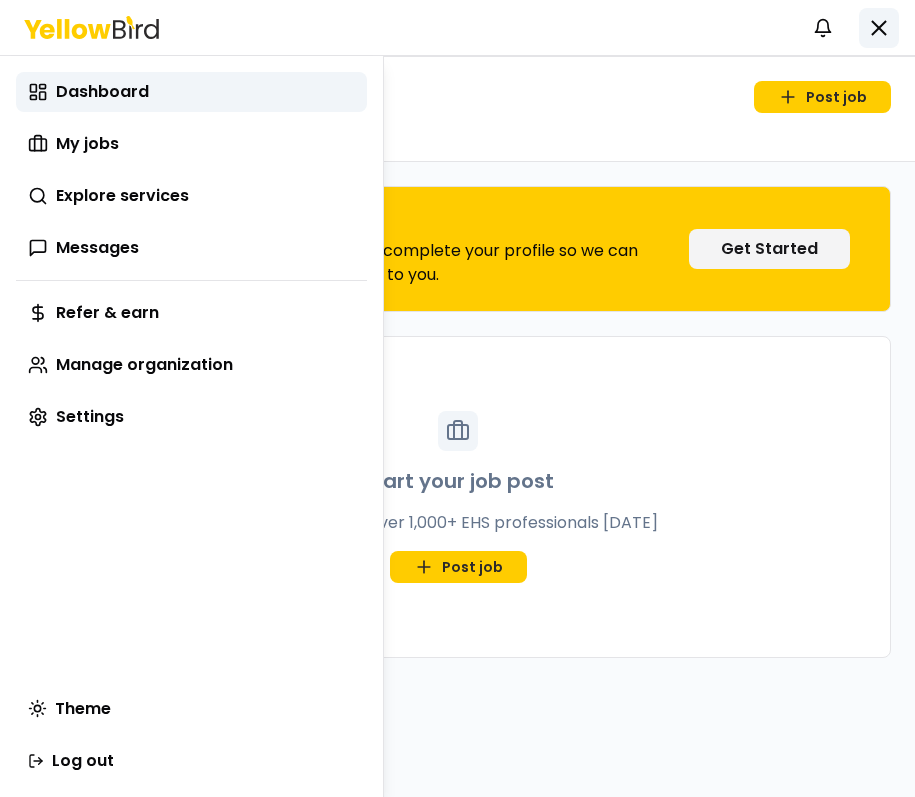 click on "xs sm md lg xl 2xl Notifications YG Dashboard My jobs Explore services Messages Refer & earn Manage organization Settings Thursday, July 17 Post job Welcome, yeshhh Complete Your Profile For a better experience, please complete your profile so we can tailor service recommendations to you. Get Started Start your job post Connect with over 1,000+ EHS professionals today Post job
Menu Navigate to your desired page Dashboard My jobs Explore services Messages Refer & earn Manage organization Settings Theme Log out" at bounding box center [457, 398] 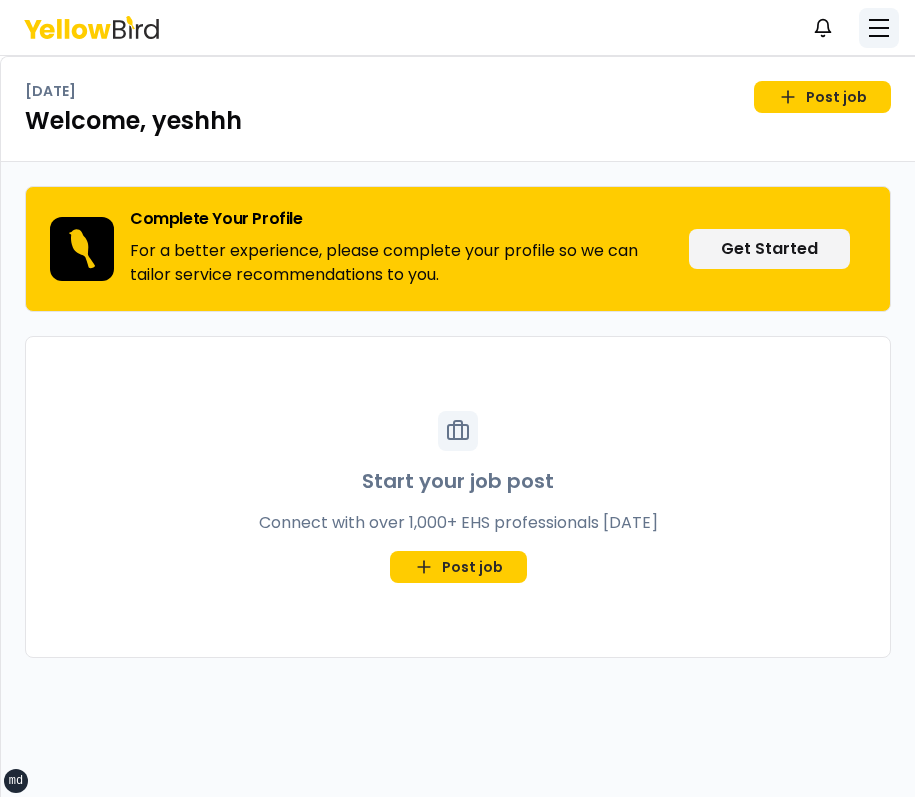 click at bounding box center [879, 28] 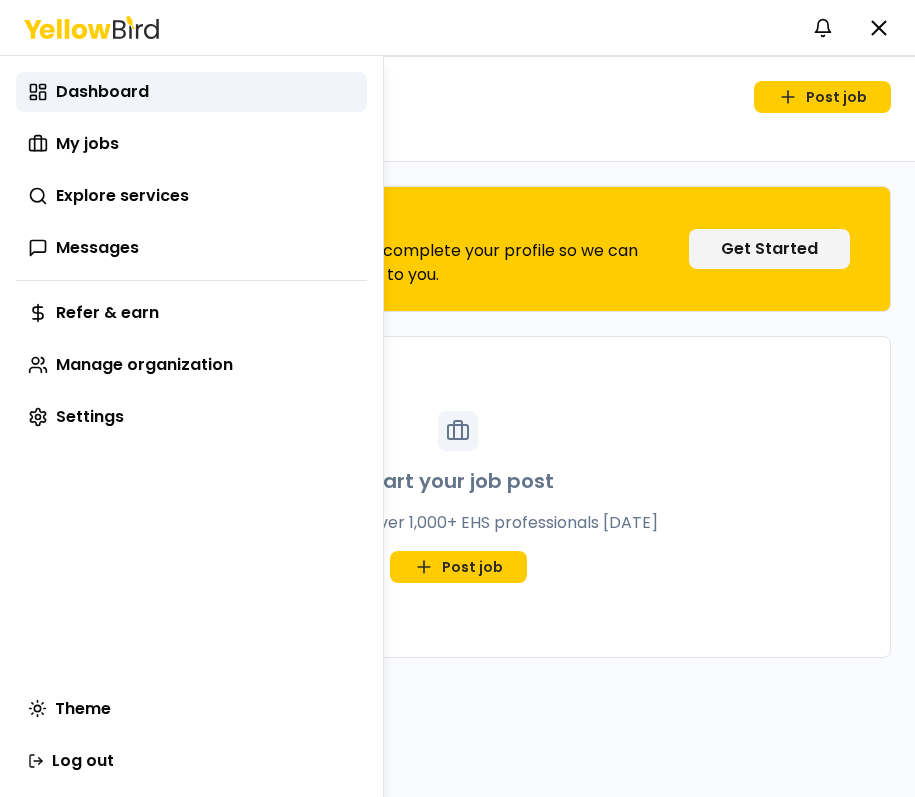 click on "xs sm md lg xl 2xl Notifications YG Dashboard My jobs Explore services Messages Refer & earn Manage organization Settings Thursday, July 17 Post job Welcome, yeshhh Complete Your Profile For a better experience, please complete your profile so we can tailor service recommendations to you. Get Started Start your job post Connect with over 1,000+ EHS professionals today Post job
Menu Navigate to your desired page Dashboard My jobs Explore services Messages Refer & earn Manage organization Settings Theme Log out" at bounding box center (457, 398) 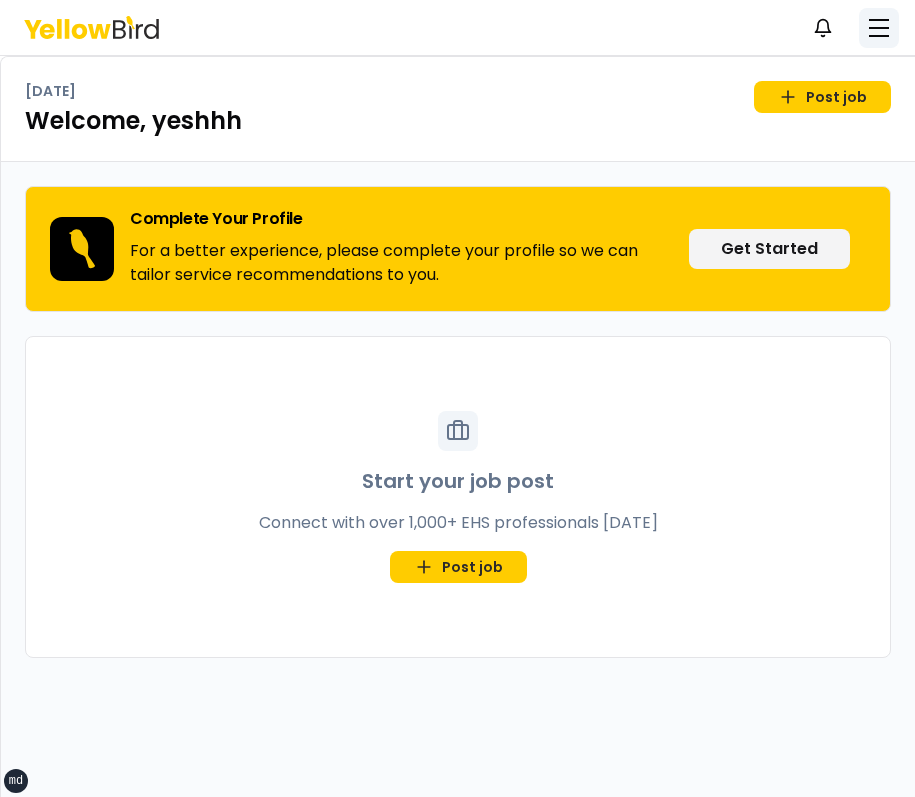 click at bounding box center (879, 28) 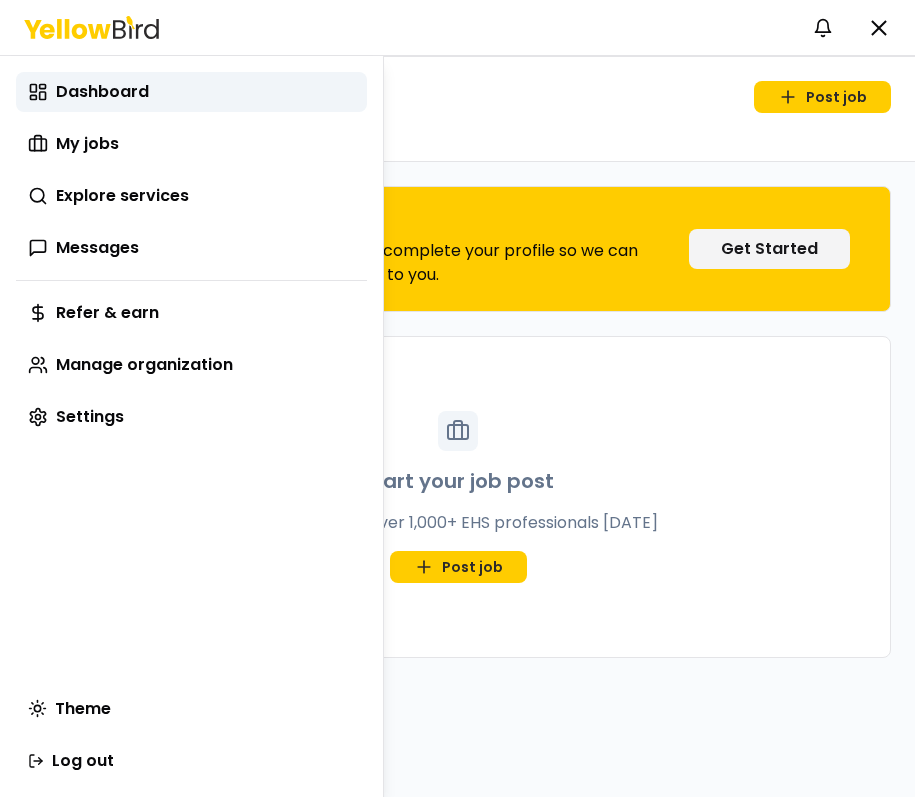 click on "xs sm md lg xl 2xl Notifications YG Dashboard My jobs Explore services Messages Refer & earn Manage organization Settings Thursday, July 17 Post job Welcome, yeshhh Complete Your Profile For a better experience, please complete your profile so we can tailor service recommendations to you. Get Started Start your job post Connect with over 1,000+ EHS professionals today Post job
Menu Navigate to your desired page Dashboard My jobs Explore services Messages Refer & earn Manage organization Settings Theme Log out" at bounding box center [457, 398] 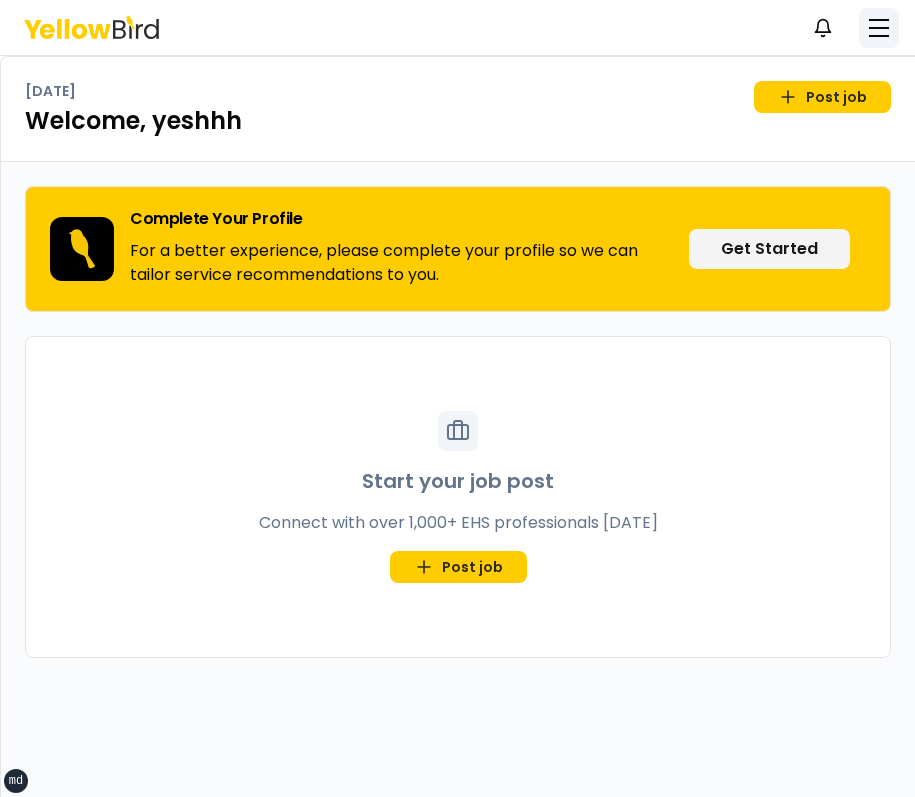 click at bounding box center (879, 20) 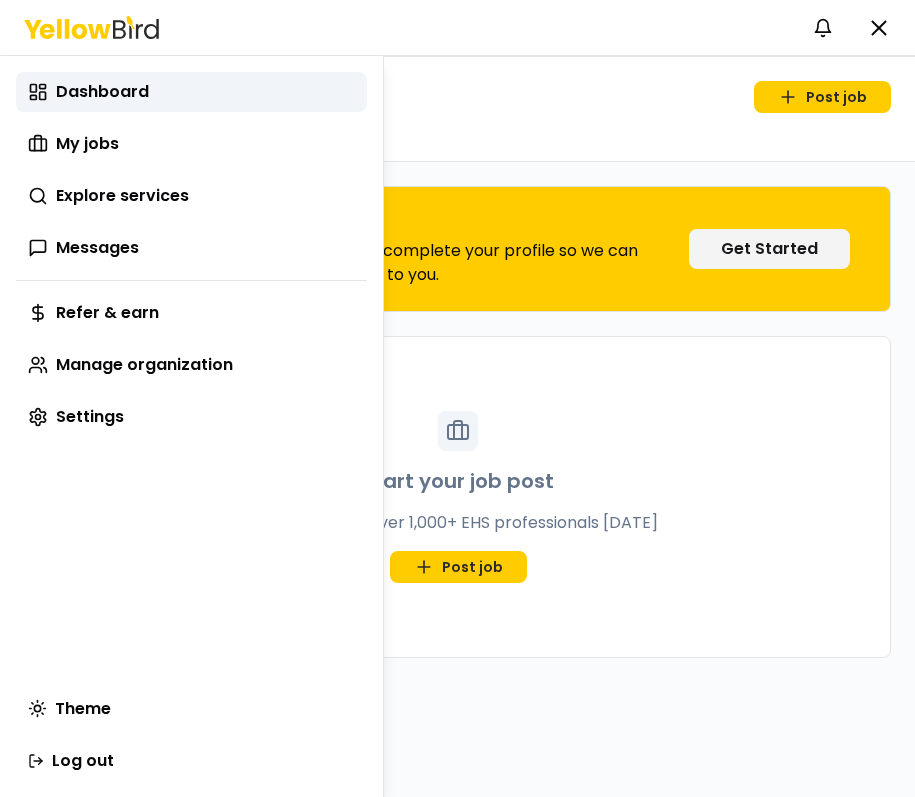 click on "xs sm md lg xl 2xl Notifications YG Dashboard My jobs Explore services Messages Refer & earn Manage organization Settings Thursday, July 17 Post job Welcome, yeshhh Complete Your Profile For a better experience, please complete your profile so we can tailor service recommendations to you. Get Started Start your job post Connect with over 1,000+ EHS professionals today Post job
Menu Navigate to your desired page Dashboard My jobs Explore services Messages Refer & earn Manage organization Settings Theme Log out" at bounding box center (457, 398) 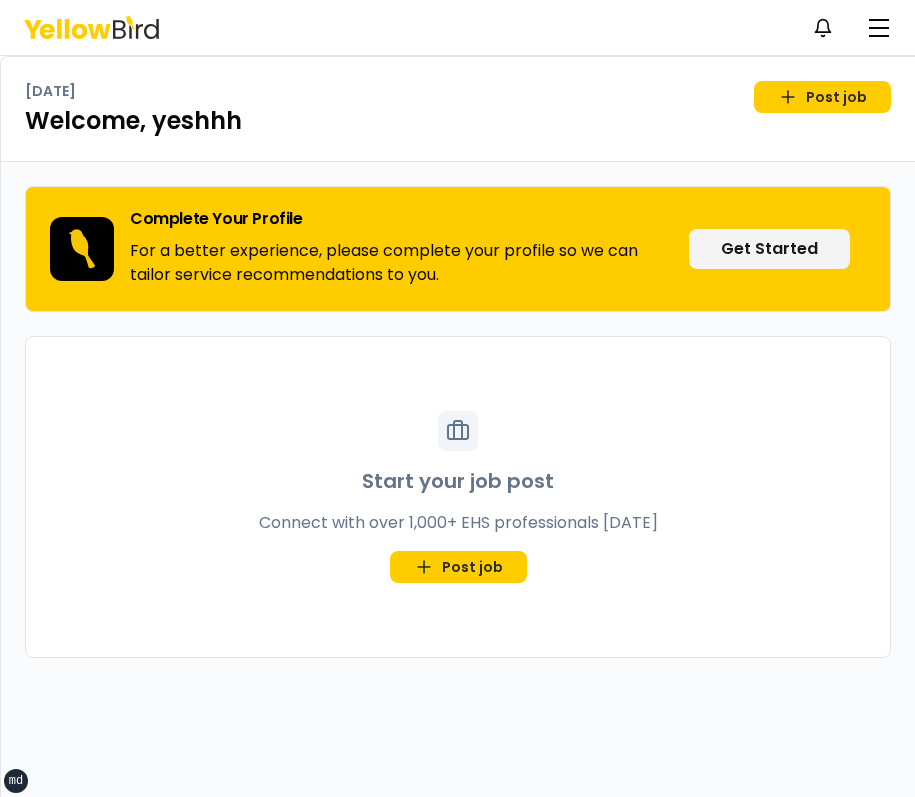 click on "Notifications YG" at bounding box center [457, 27] 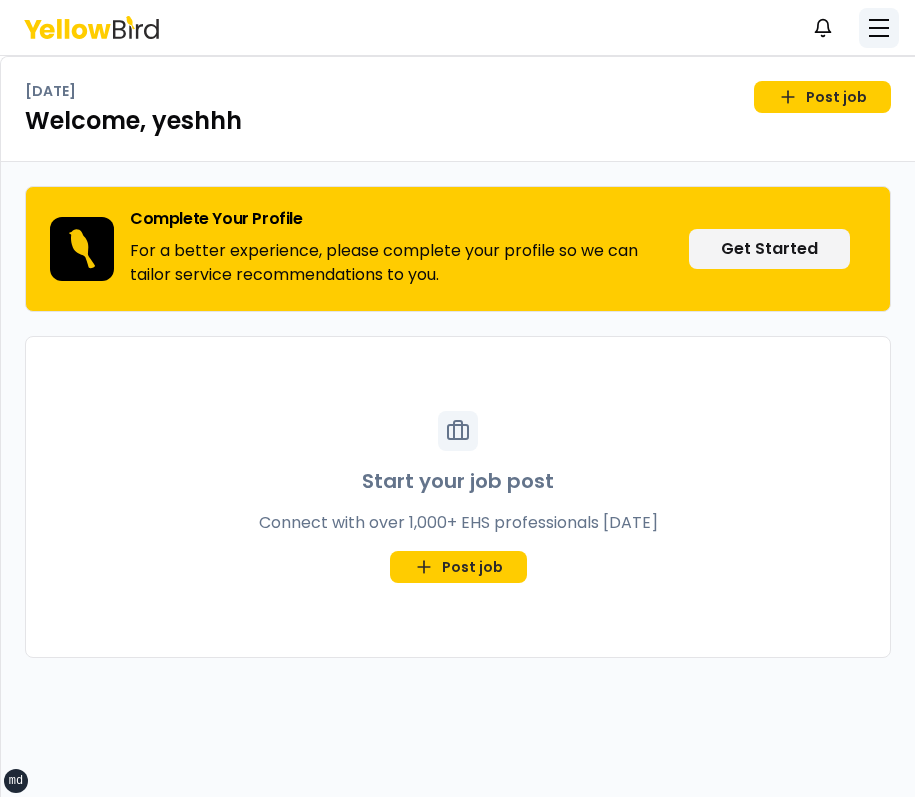 click at bounding box center [879, 28] 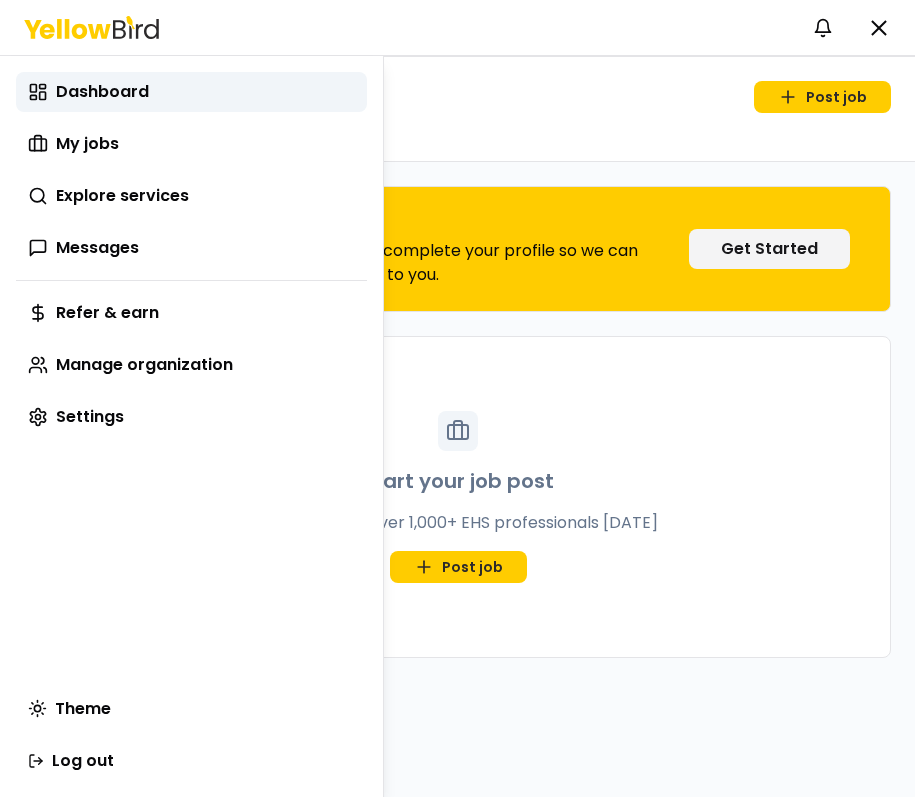 click on "xs sm md lg xl 2xl Notifications YG Dashboard My jobs Explore services Messages Refer & earn Manage organization Settings Thursday, July 17 Post job Welcome, yeshhh Complete Your Profile For a better experience, please complete your profile so we can tailor service recommendations to you. Get Started Start your job post Connect with over 1,000+ EHS professionals today Post job
Menu Navigate to your desired page Dashboard My jobs Explore services Messages Refer & earn Manage organization Settings Theme Log out" at bounding box center [457, 398] 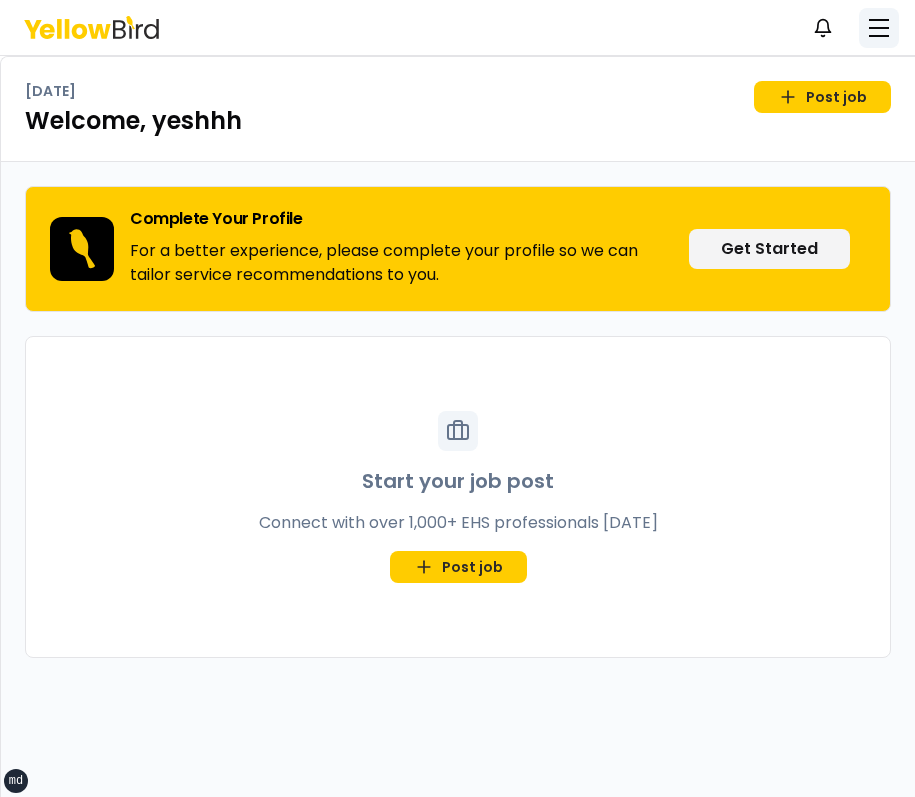 click at bounding box center [879, 28] 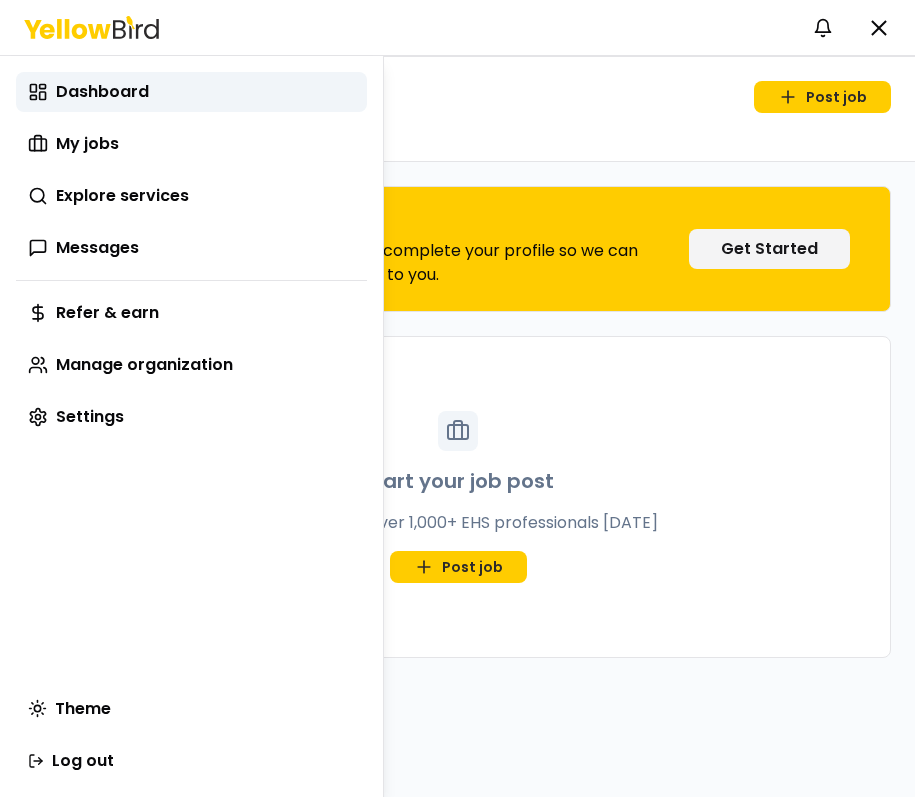 click on "xs sm md lg xl 2xl Notifications YG Dashboard My jobs Explore services Messages Refer & earn Manage organization Settings Thursday, July 17 Post job Welcome, yeshhh Complete Your Profile For a better experience, please complete your profile so we can tailor service recommendations to you. Get Started Start your job post Connect with over 1,000+ EHS professionals today Post job
Menu Navigate to your desired page Dashboard My jobs Explore services Messages Refer & earn Manage organization Settings Theme Log out" at bounding box center (457, 398) 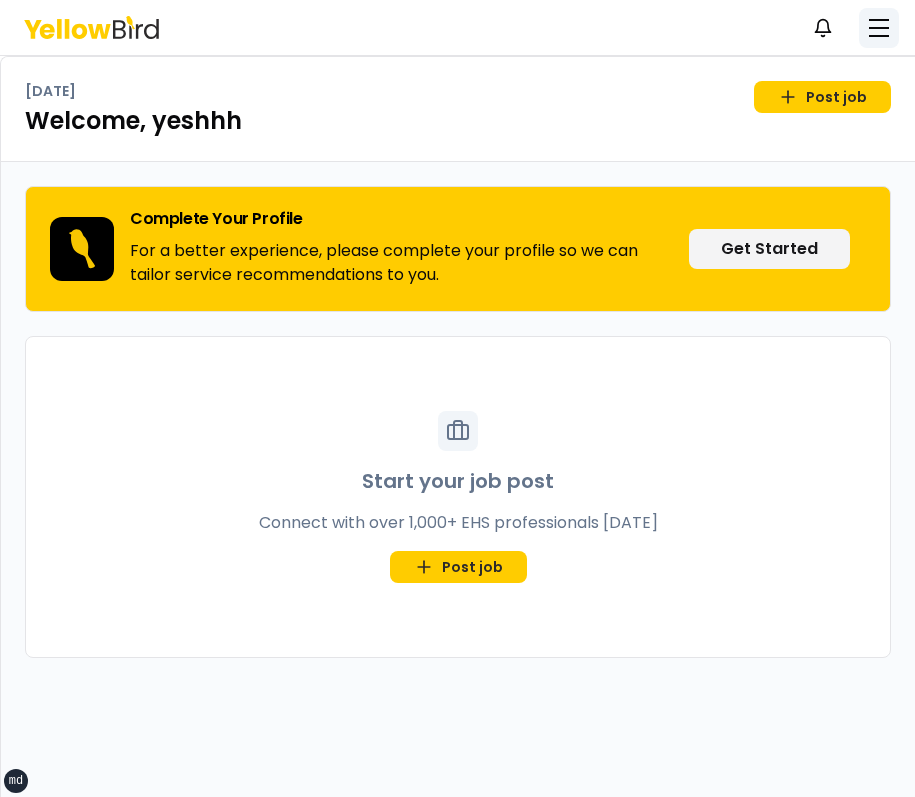 click at bounding box center (879, 28) 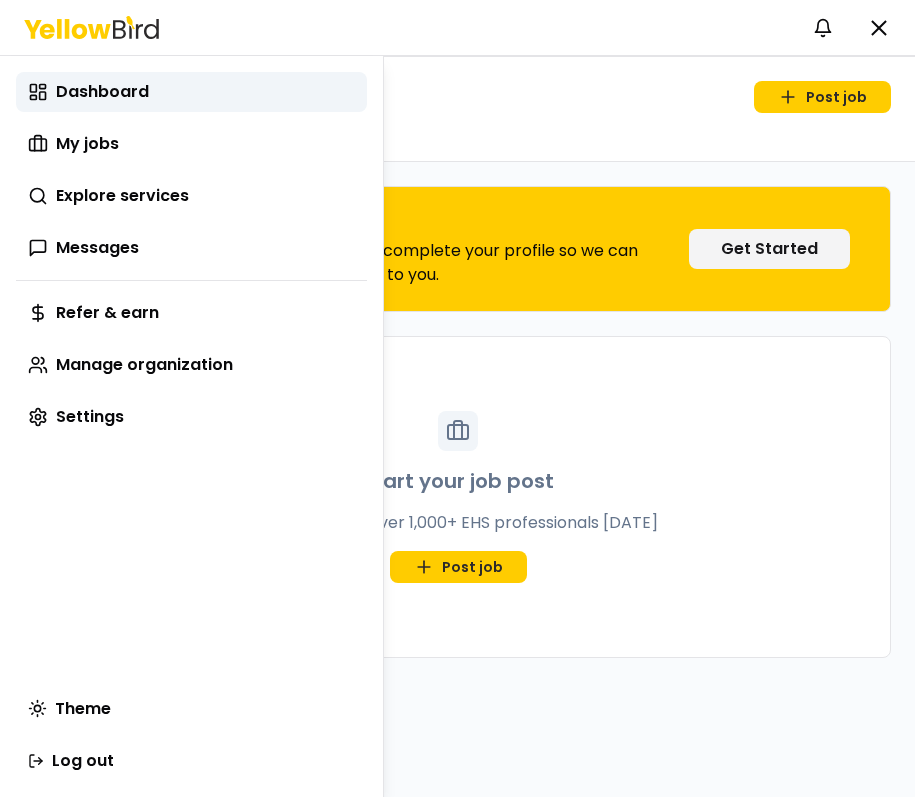 click on "xs sm md lg xl 2xl Notifications YG Dashboard My jobs Explore services Messages Refer & earn Manage organization Settings Thursday, July 17 Post job Welcome, yeshhh Complete Your Profile For a better experience, please complete your profile so we can tailor service recommendations to you. Get Started Start your job post Connect with over 1,000+ EHS professionals today Post job
Menu Navigate to your desired page Dashboard My jobs Explore services Messages Refer & earn Manage organization Settings Theme Log out" at bounding box center [457, 398] 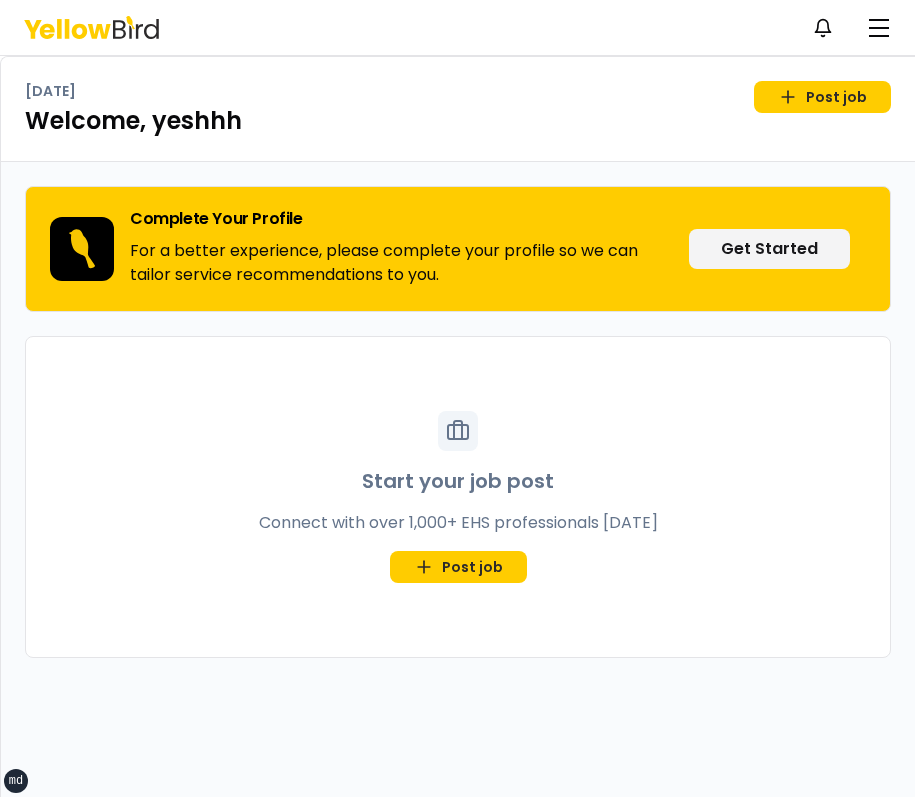 click on "Notifications YG" at bounding box center [457, 27] 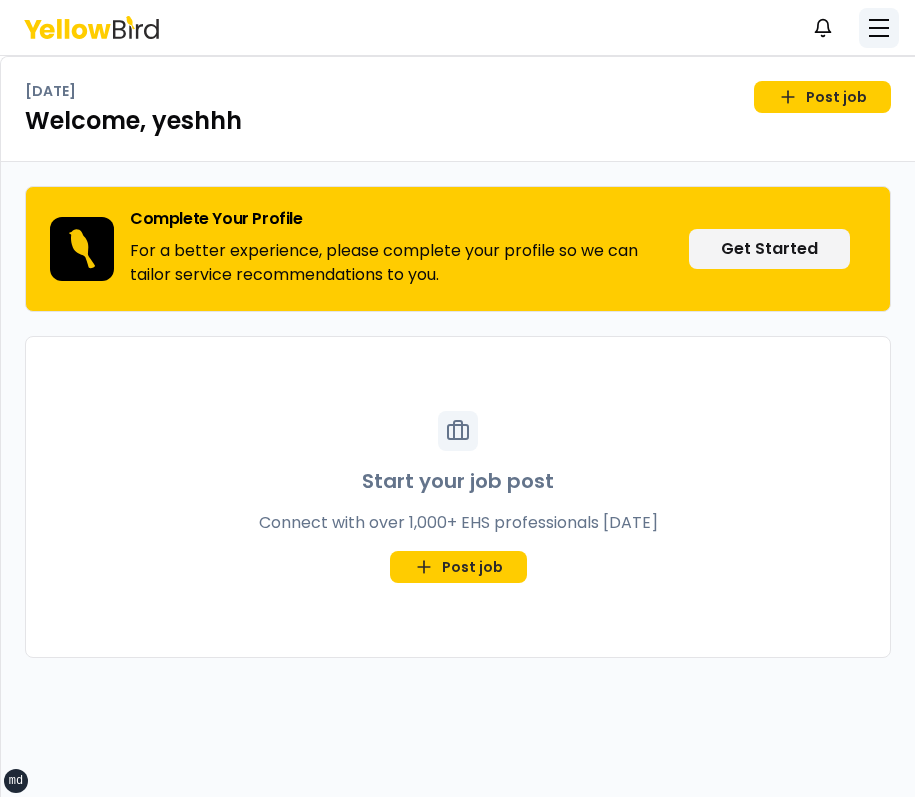 click at bounding box center [879, 28] 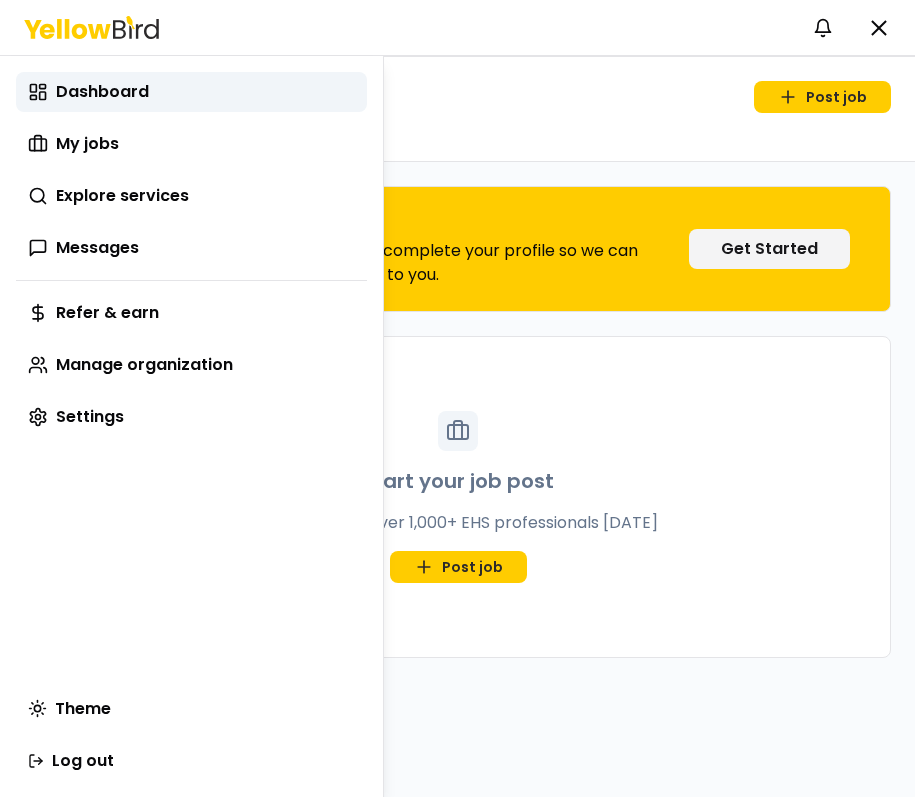 click on "xs sm md lg xl 2xl Notifications YG Dashboard My jobs Explore services Messages Refer & earn Manage organization Settings Thursday, July 17 Post job Welcome, yeshhh Complete Your Profile For a better experience, please complete your profile so we can tailor service recommendations to you. Get Started Start your job post Connect with over 1,000+ EHS professionals today Post job
Menu Navigate to your desired page Dashboard My jobs Explore services Messages Refer & earn Manage organization Settings Theme Log out" at bounding box center [457, 398] 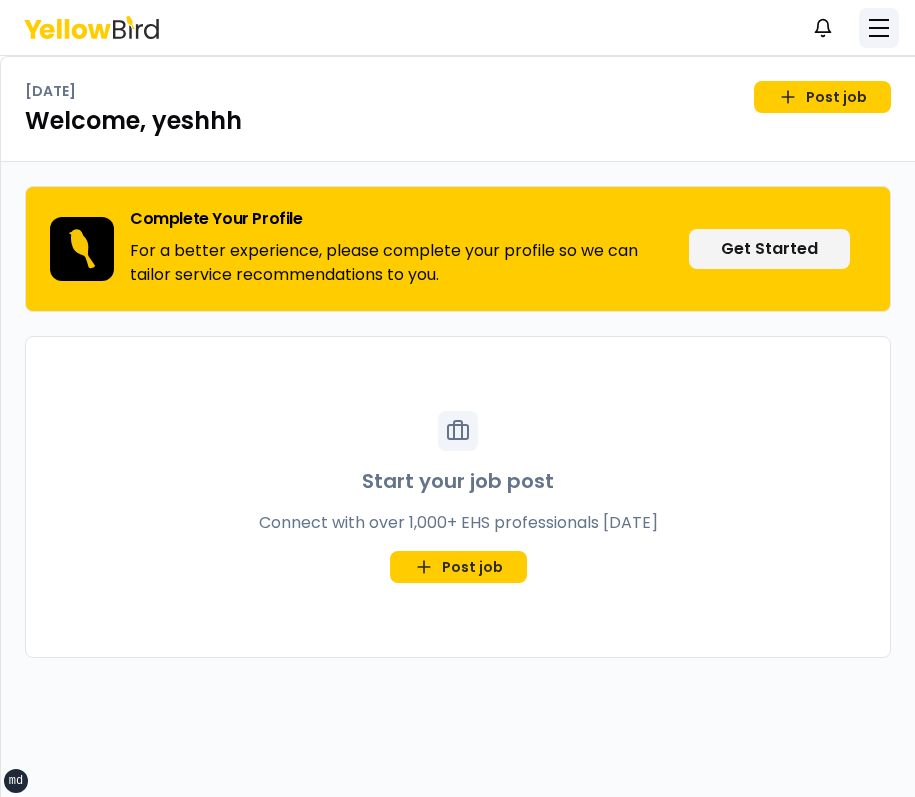 click at bounding box center [879, 28] 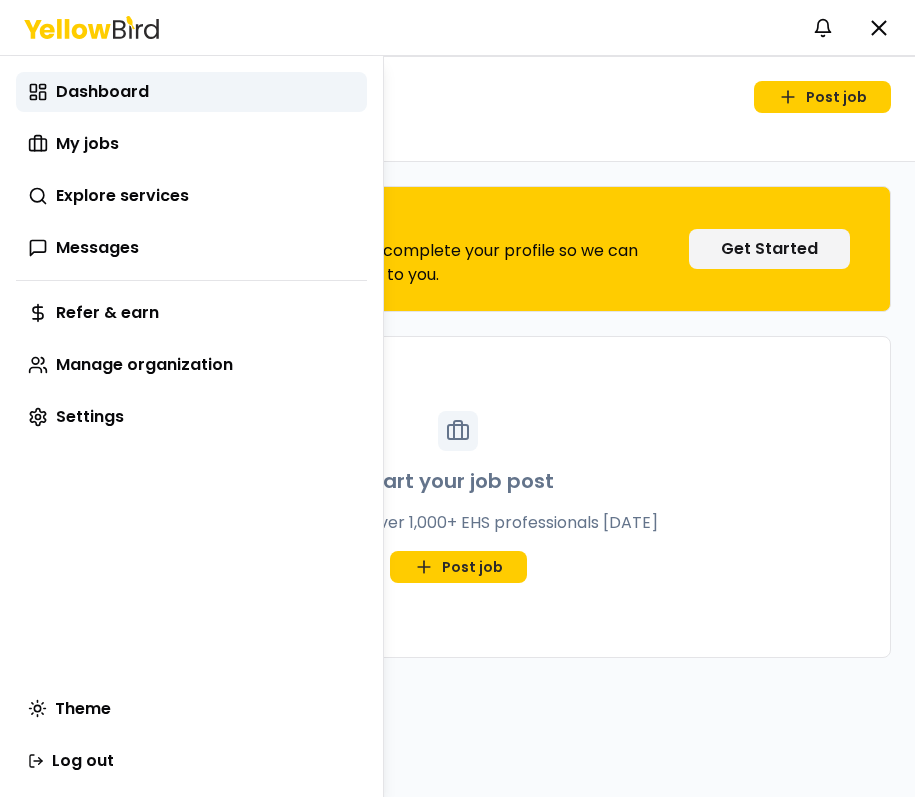 click on "xs sm md lg xl 2xl Notifications YG Dashboard My jobs Explore services Messages Refer & earn Manage organization Settings Thursday, July 17 Post job Welcome, yeshhh Complete Your Profile For a better experience, please complete your profile so we can tailor service recommendations to you. Get Started Start your job post Connect with over 1,000+ EHS professionals today Post job
Menu Navigate to your desired page Dashboard My jobs Explore services Messages Refer & earn Manage organization Settings Theme Log out" at bounding box center [457, 398] 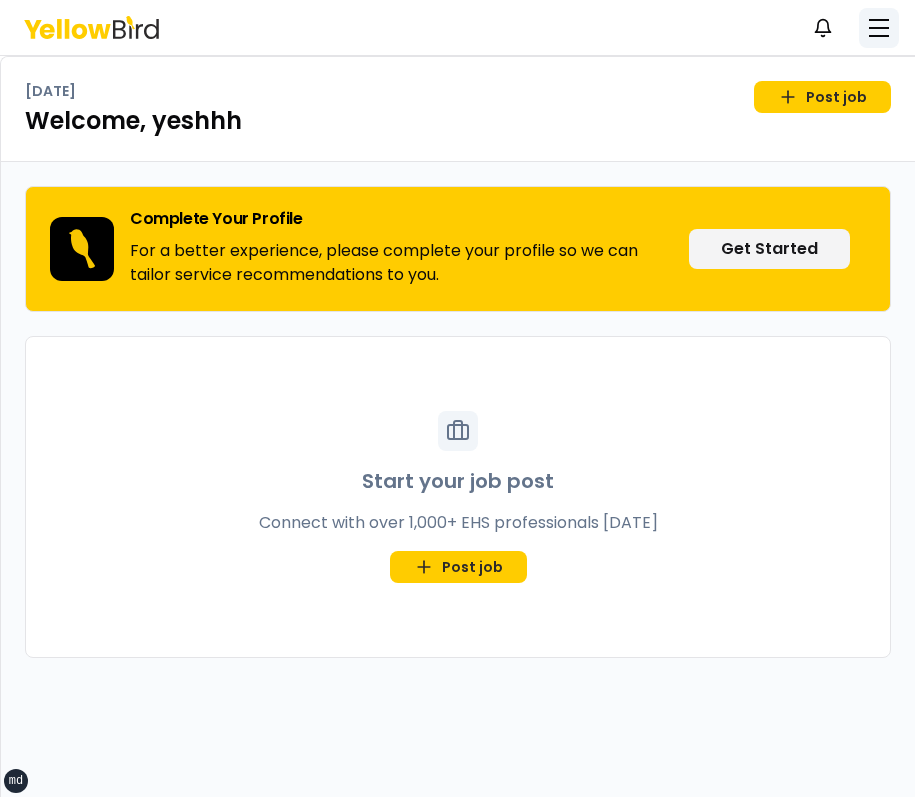 click at bounding box center (879, 28) 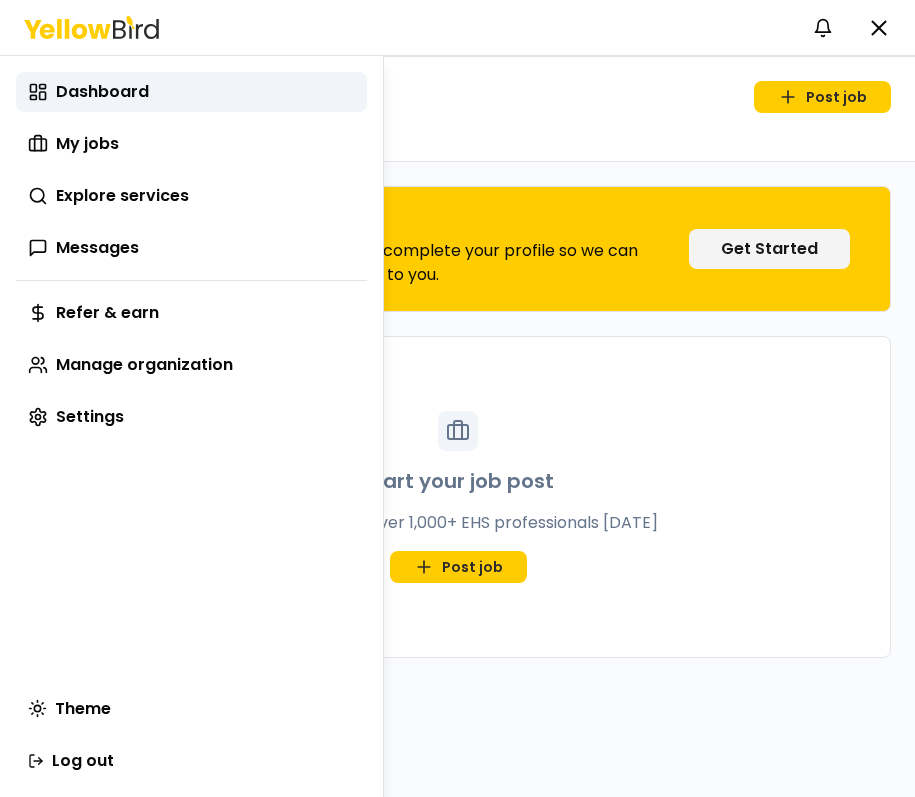 click on "xs sm md lg xl 2xl Notifications YG Dashboard My jobs Explore services Messages Refer & earn Manage organization Settings Thursday, July 17 Post job Welcome, yeshhh Complete Your Profile For a better experience, please complete your profile so we can tailor service recommendations to you. Get Started Start your job post Connect with over 1,000+ EHS professionals today Post job
Menu Navigate to your desired page Dashboard My jobs Explore services Messages Refer & earn Manage organization Settings Theme Log out" at bounding box center [457, 398] 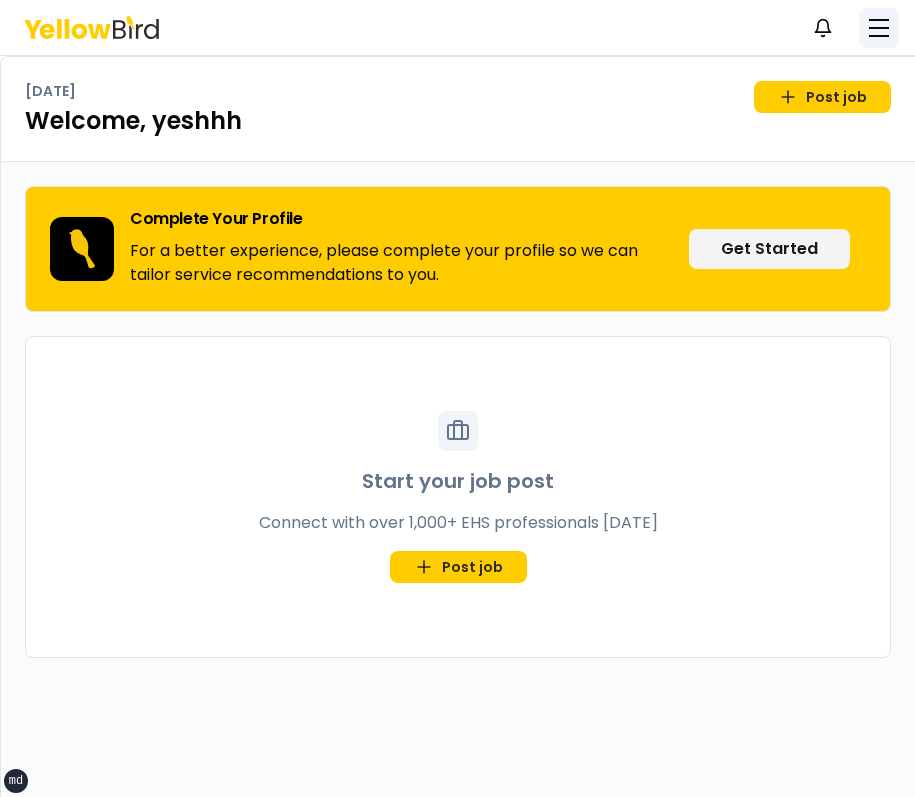 click at bounding box center [879, 28] 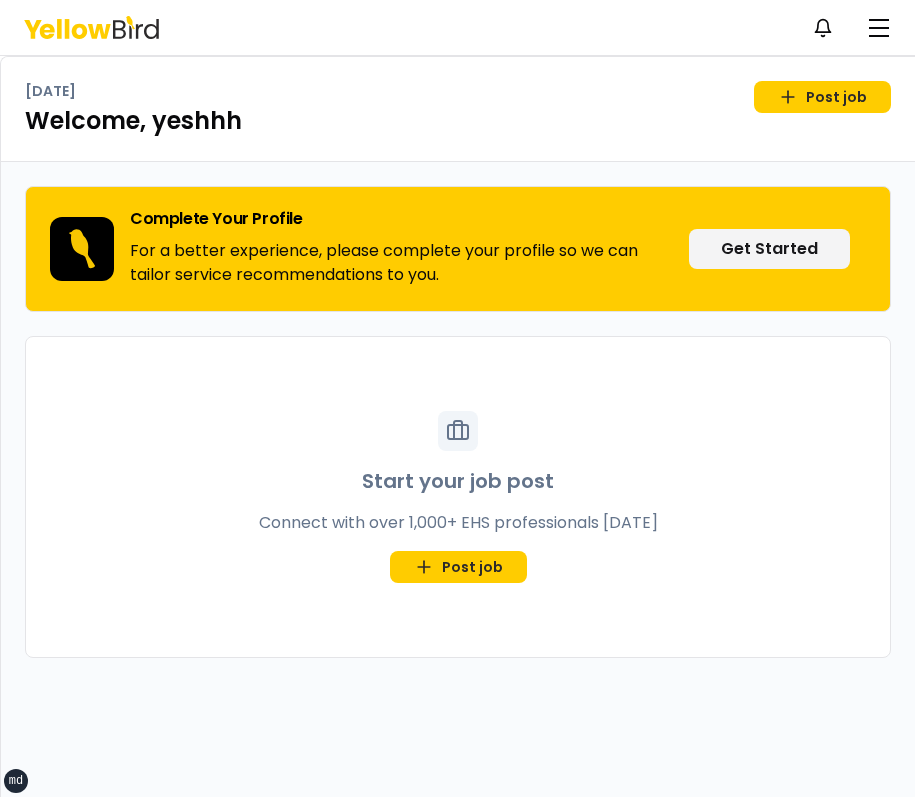 click on "xs sm md lg xl 2xl Notifications YG Dashboard My jobs Explore services Messages Refer & earn Manage organization Settings Thursday, July 17 Post job Welcome, yeshhh Complete Your Profile For a better experience, please complete your profile so we can tailor service recommendations to you. Get Started Start your job post Connect with over 1,000+ EHS professionals today Post job" at bounding box center [457, 398] 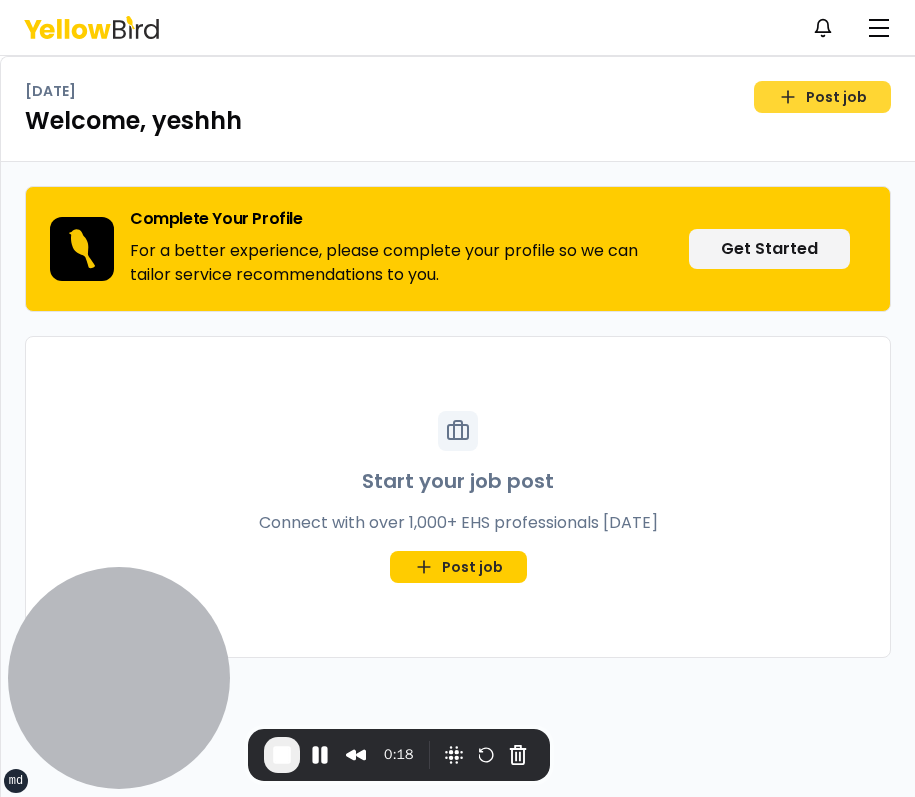click on "Post job" at bounding box center (822, 97) 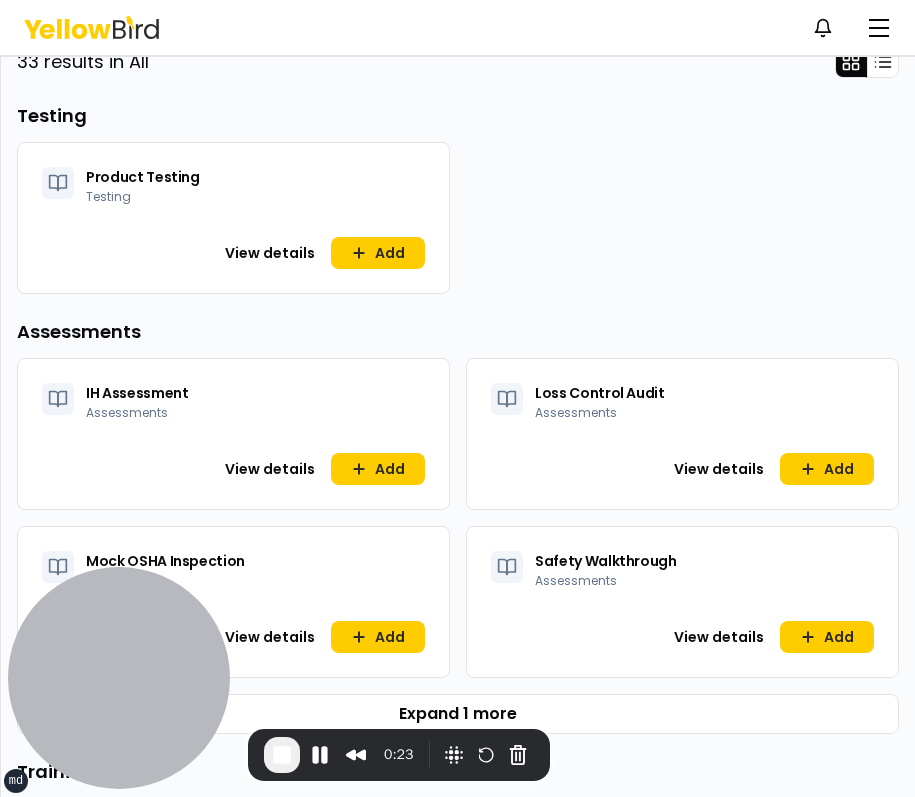 scroll, scrollTop: 317, scrollLeft: 0, axis: vertical 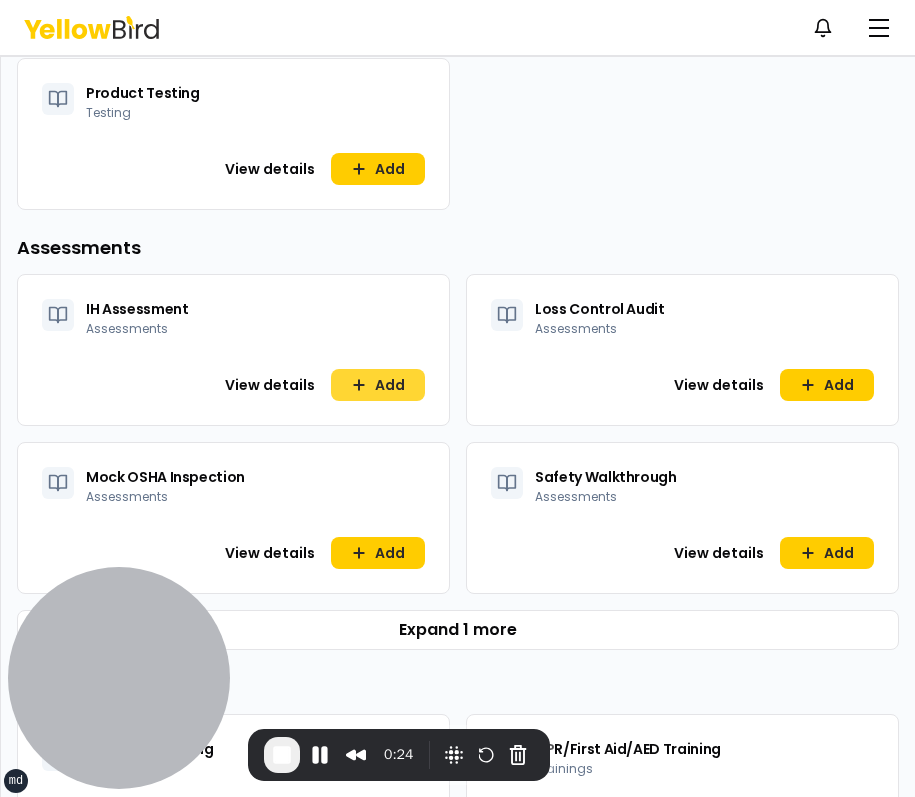 click on "Add" at bounding box center (378, 385) 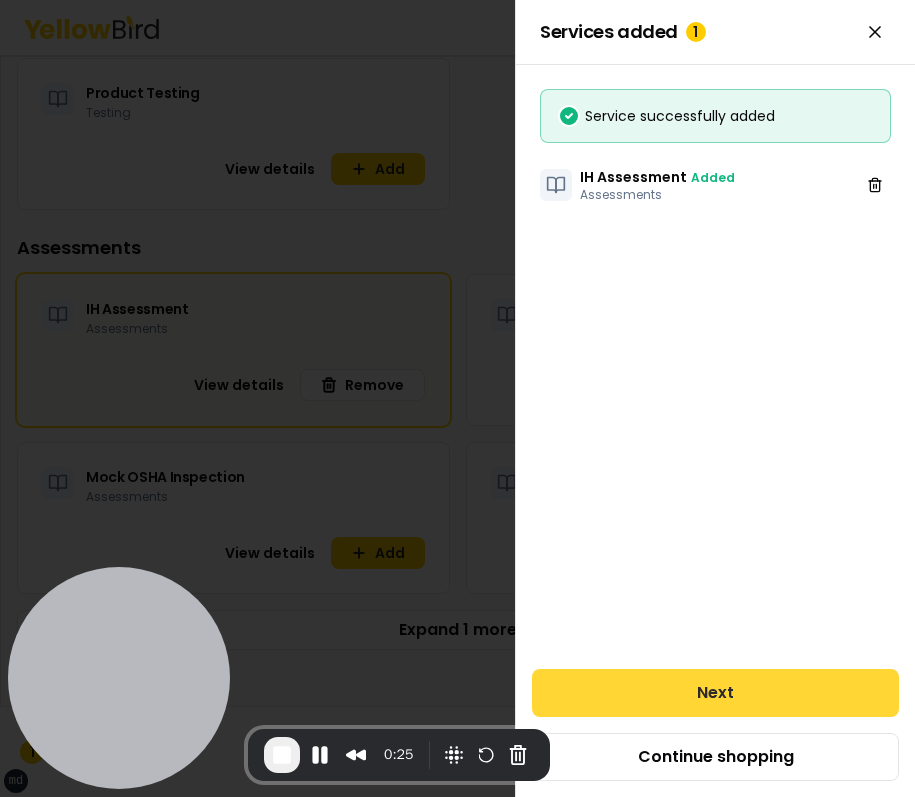 click on "Next" at bounding box center [715, 693] 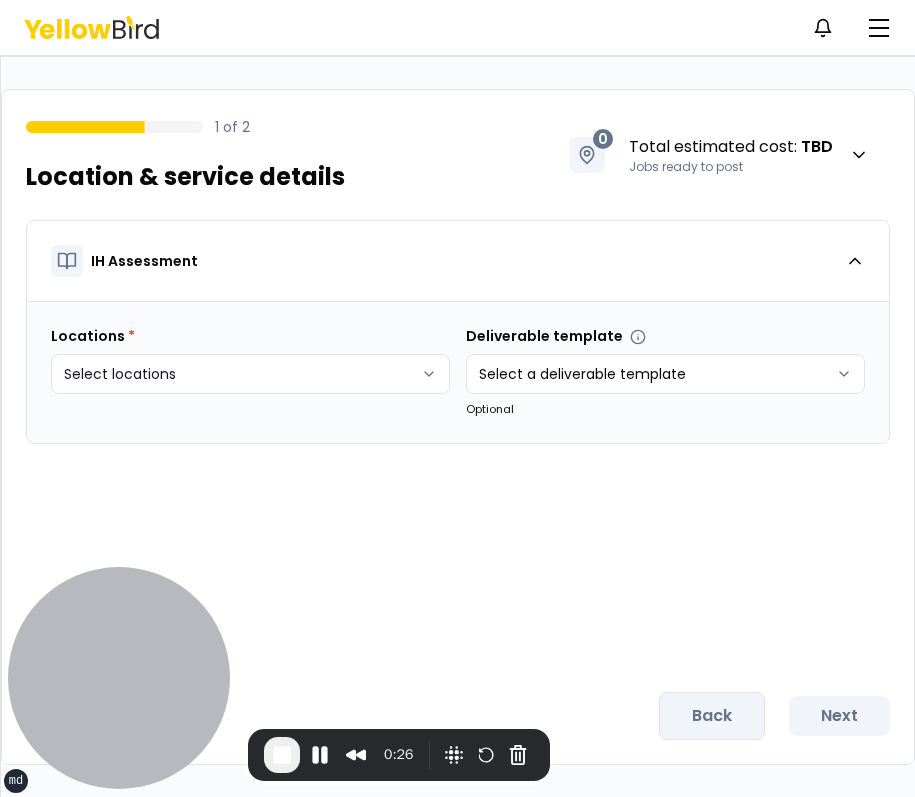 click on "xs sm md lg xl 2xl Notifications YG 1 of 2 Location & service details 0 Total estimated cost :   TBD Jobs ready to post IH Assessment Locations   * Select locations Deliverable template   Select a deliverable template Optional Cancel Back Next" at bounding box center [457, 398] 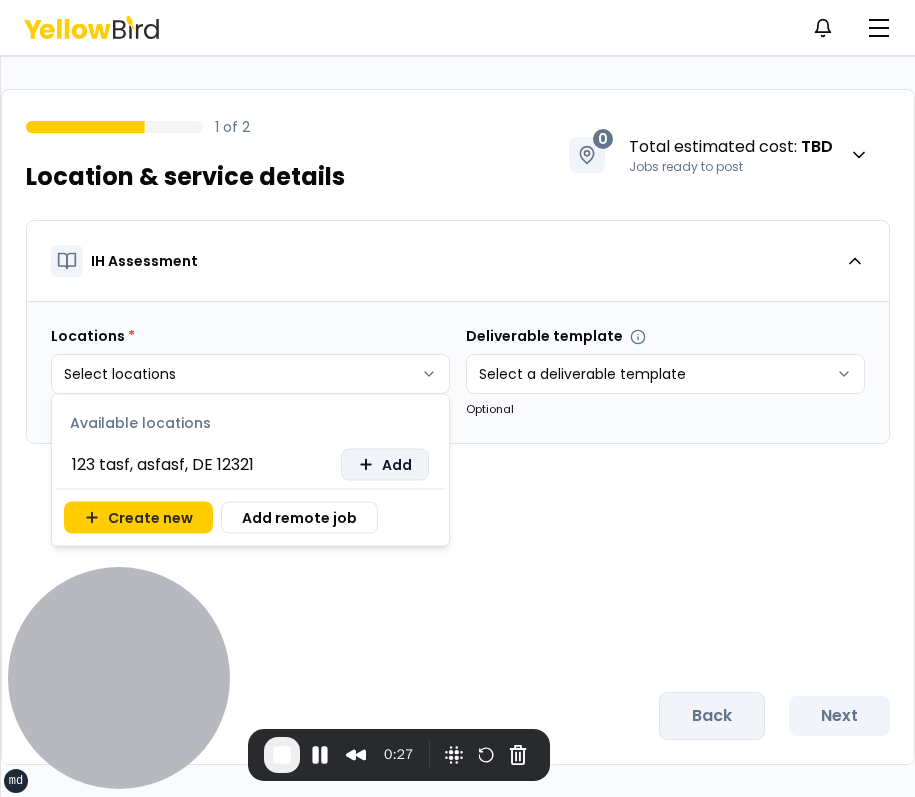 click on "Add" at bounding box center (385, 465) 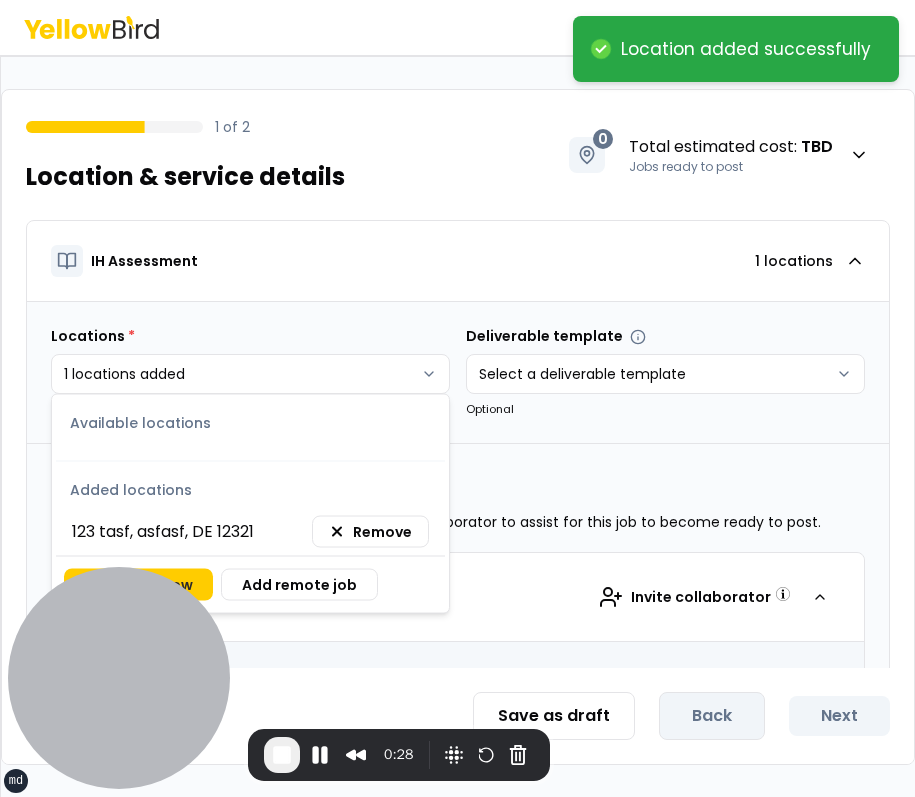 click on "**********" at bounding box center (457, 398) 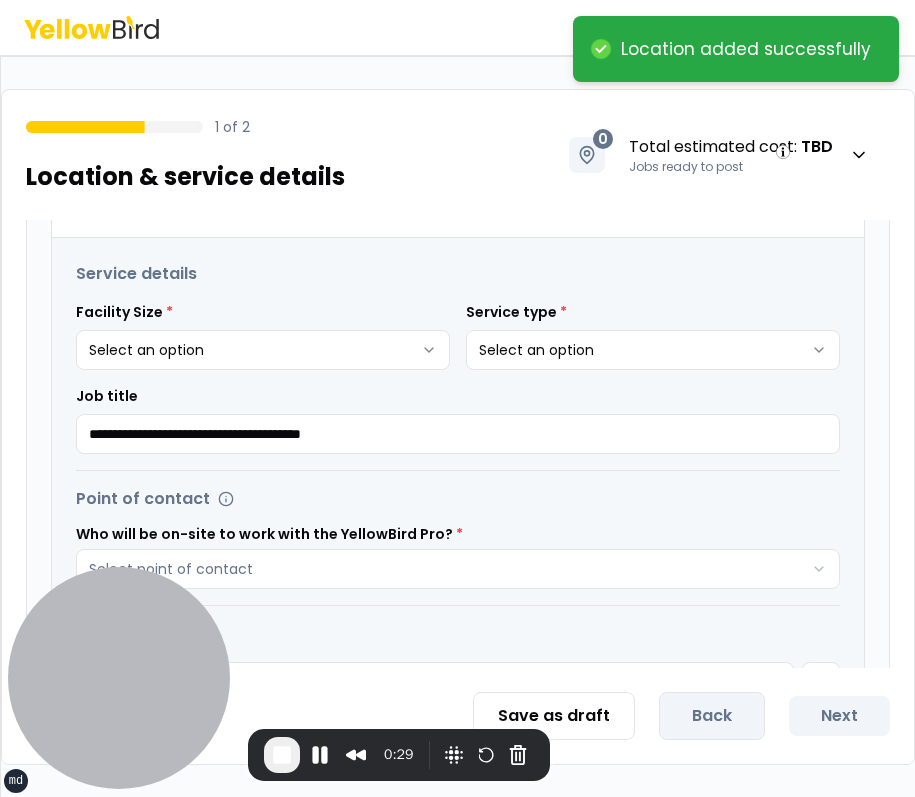 scroll, scrollTop: 456, scrollLeft: 0, axis: vertical 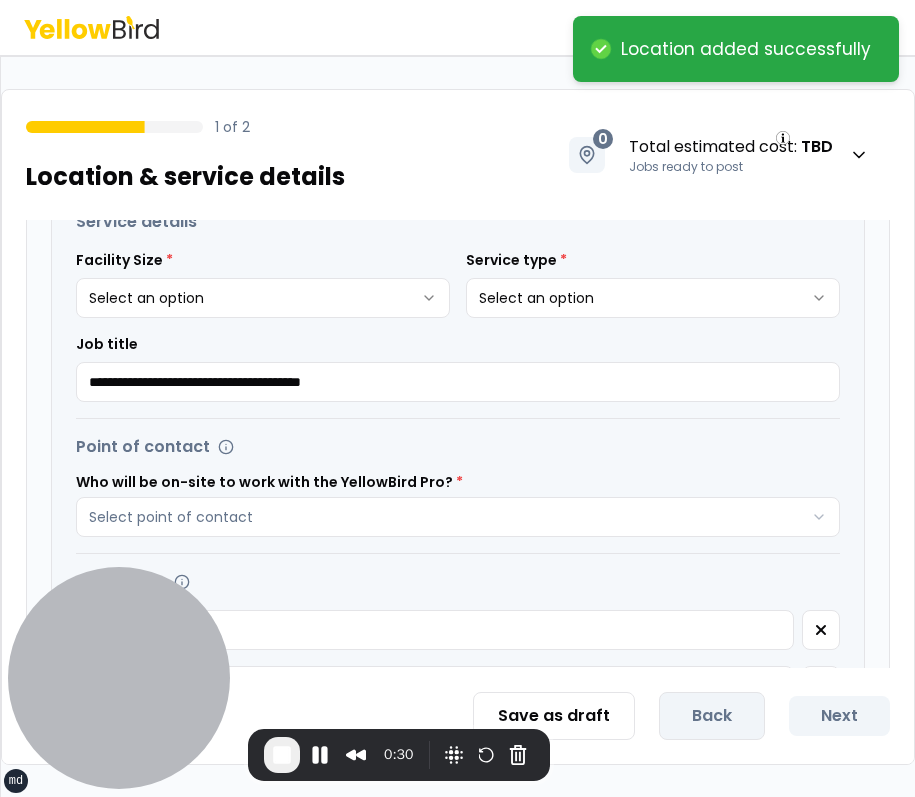 click on "**********" at bounding box center [457, 398] 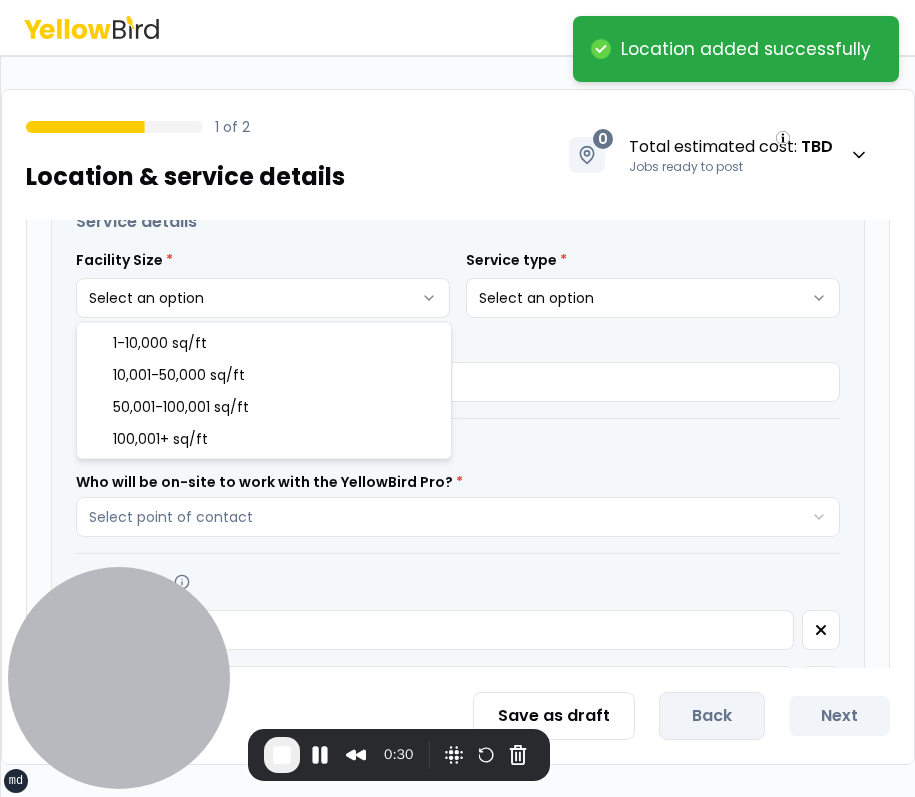 select on "*" 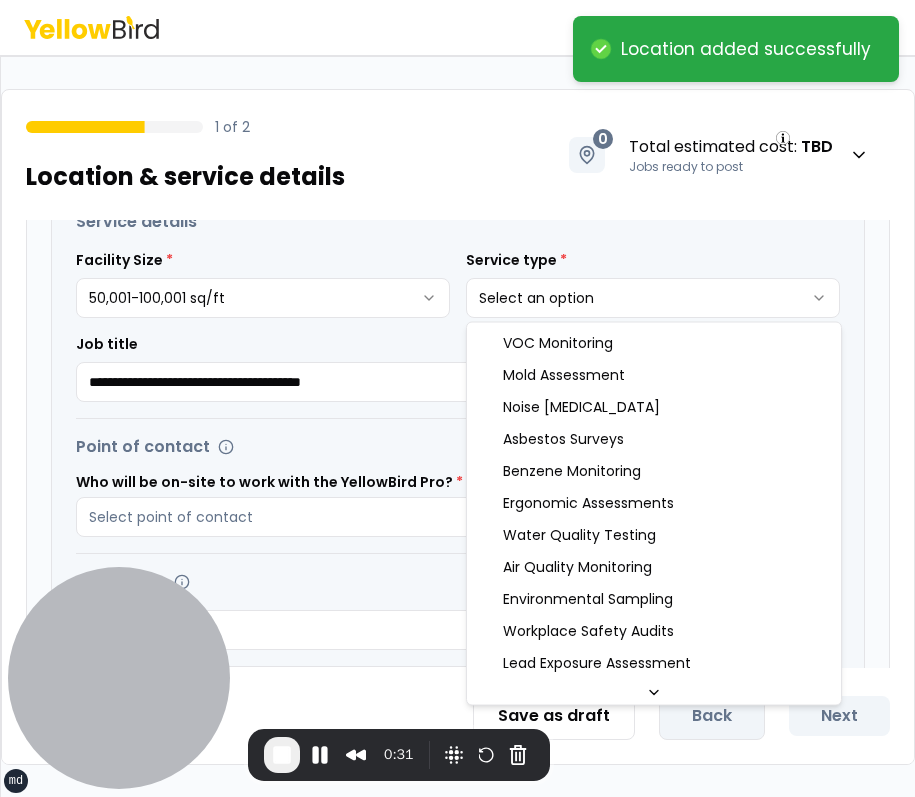 click on "**********" at bounding box center (457, 398) 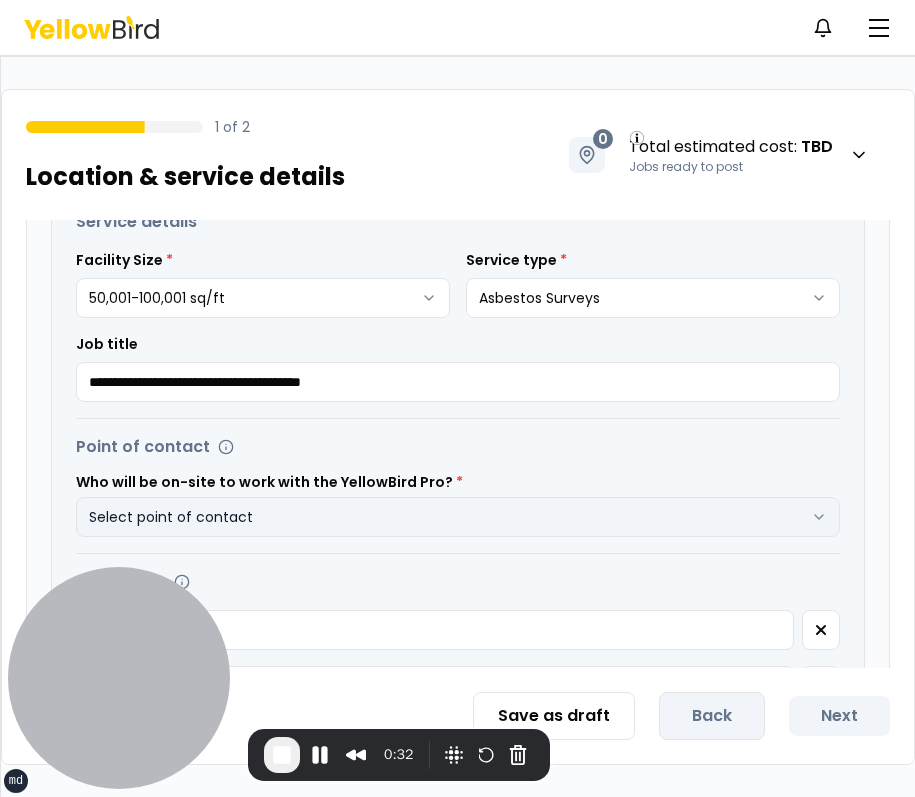 click on "Select point of contact" at bounding box center (458, 517) 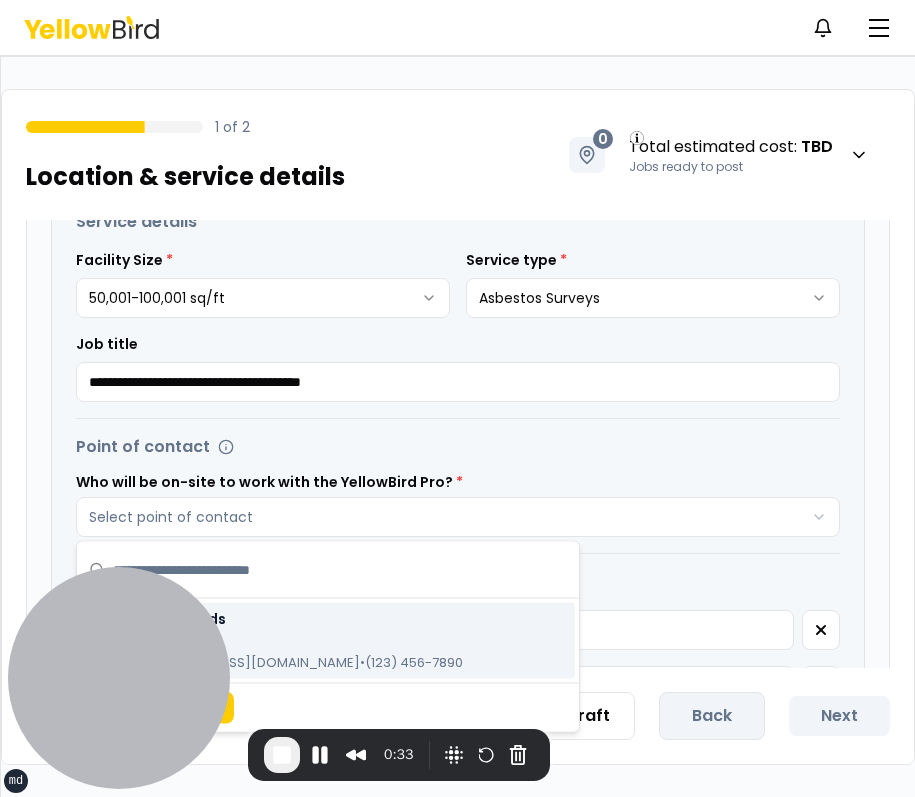 click on "fasf gsdgds" at bounding box center (300, 619) 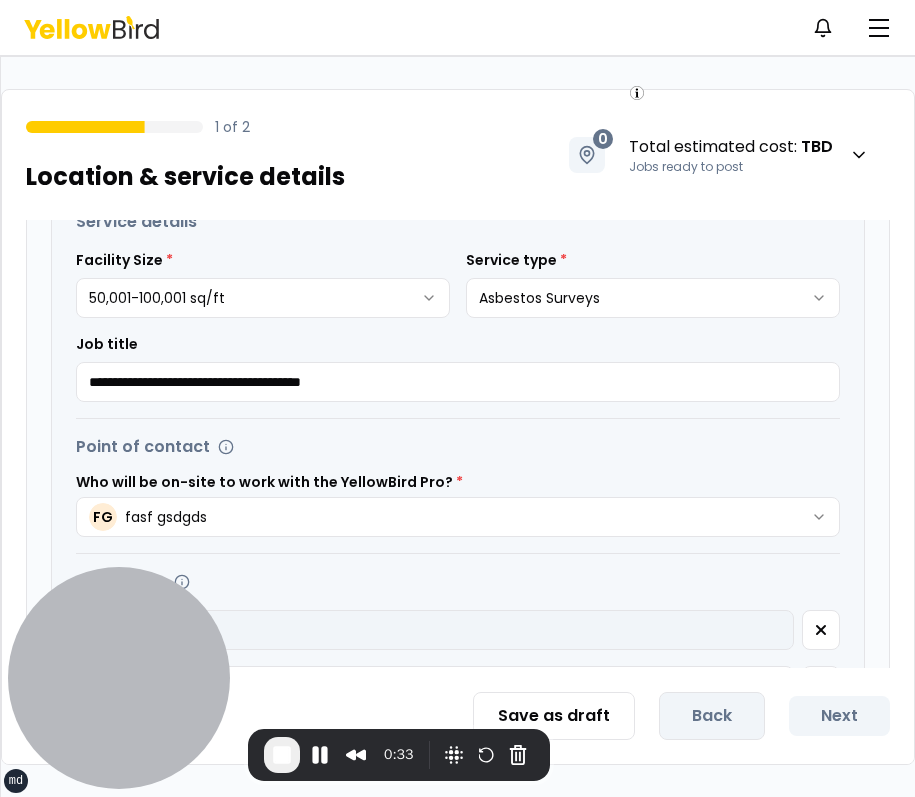 scroll, scrollTop: 688, scrollLeft: 0, axis: vertical 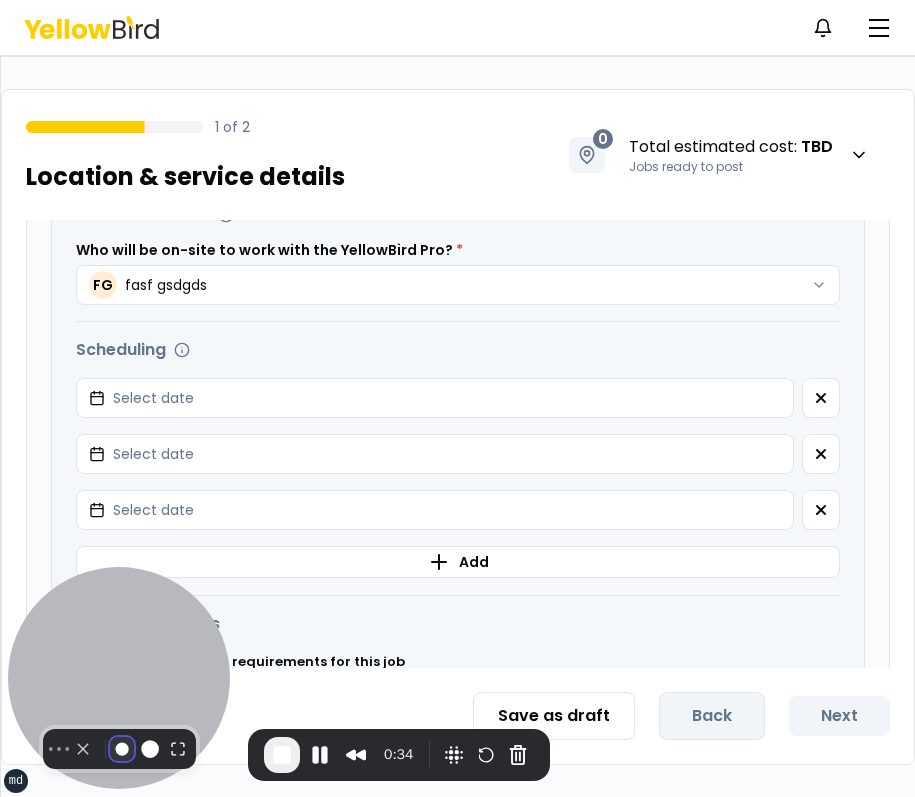 click at bounding box center (122, 749) 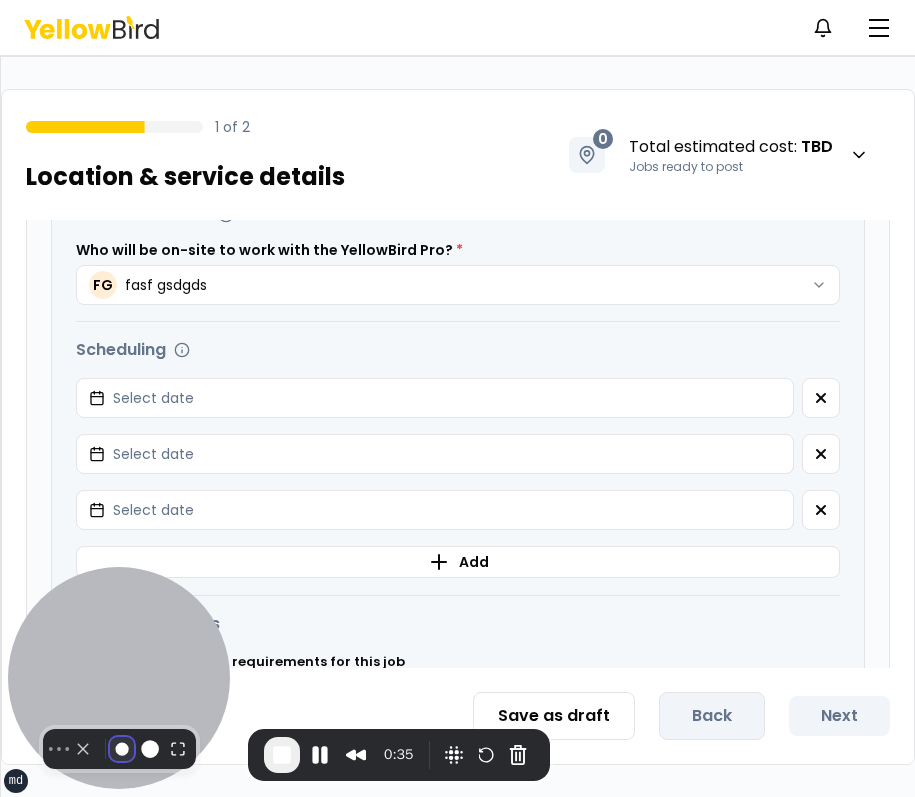 click at bounding box center [122, 749] 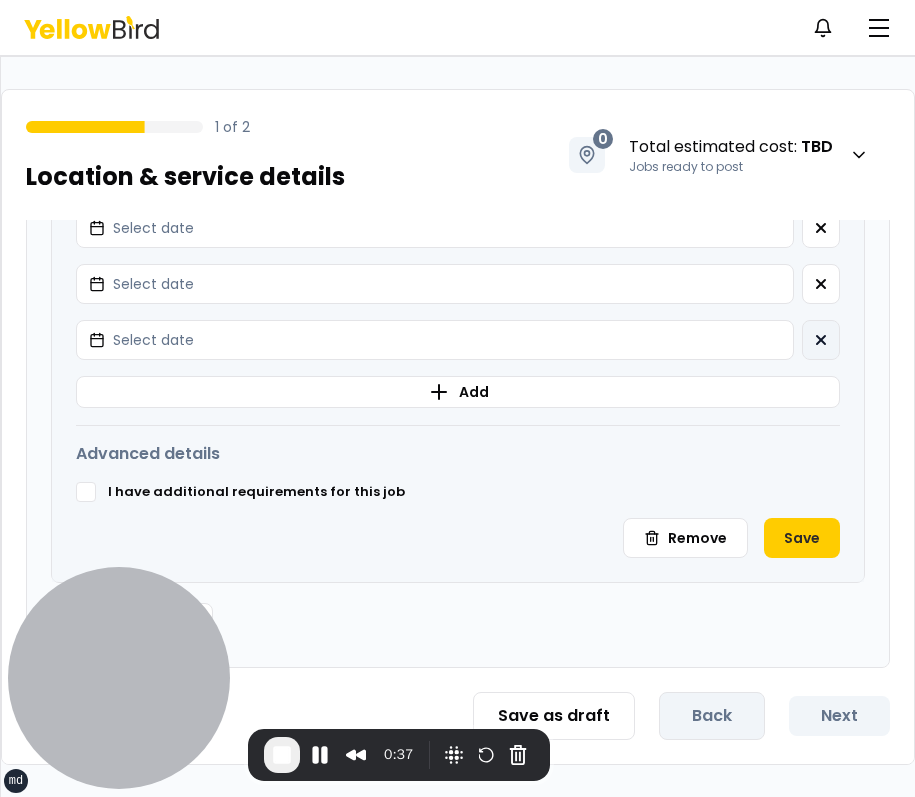 click at bounding box center [821, 340] 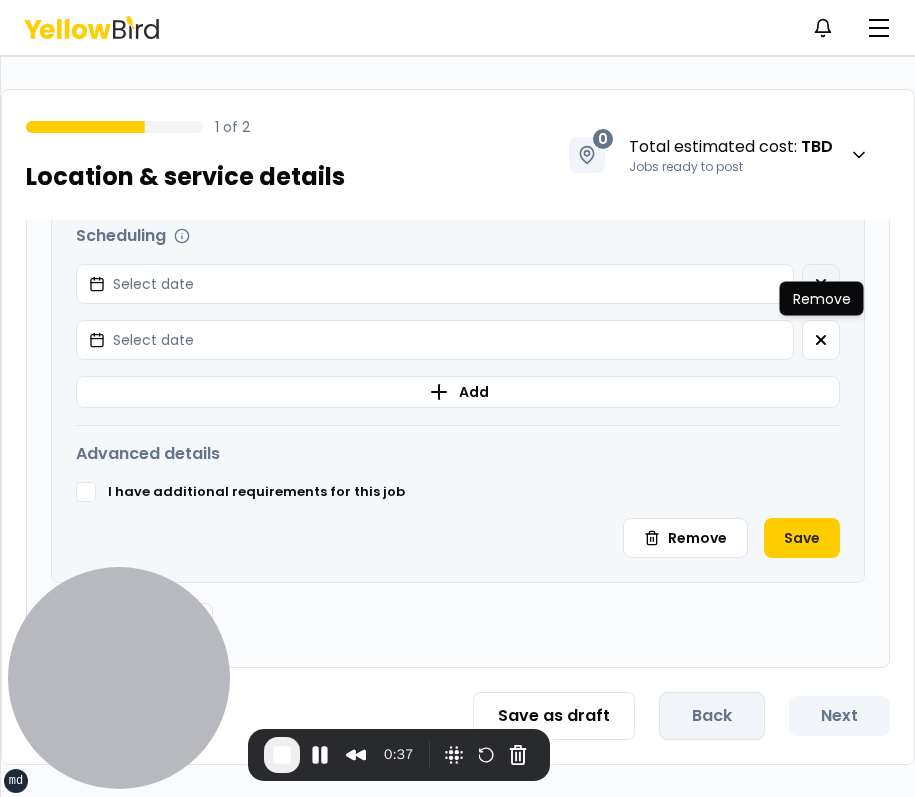 click at bounding box center (821, 284) 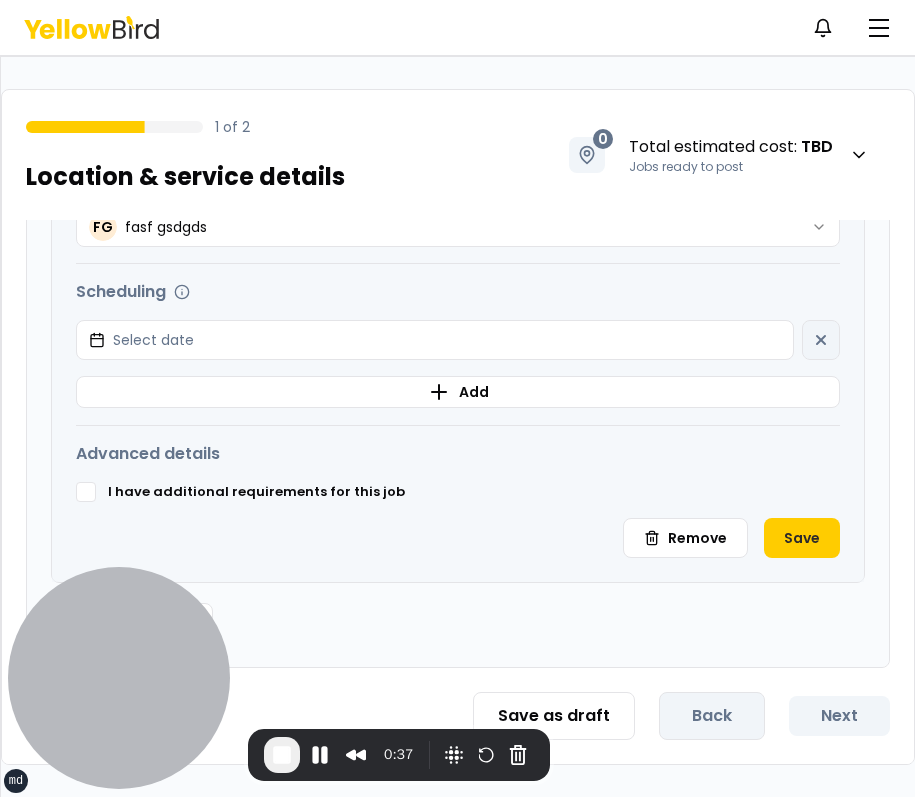 scroll, scrollTop: 746, scrollLeft: 0, axis: vertical 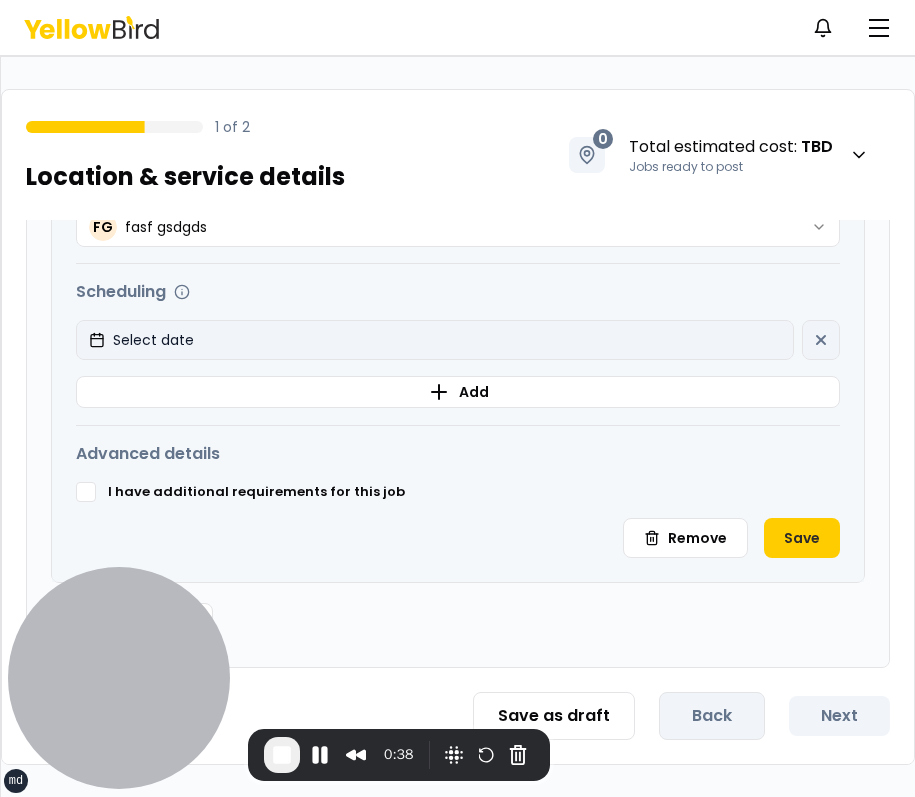 click on "Select date" at bounding box center (435, 340) 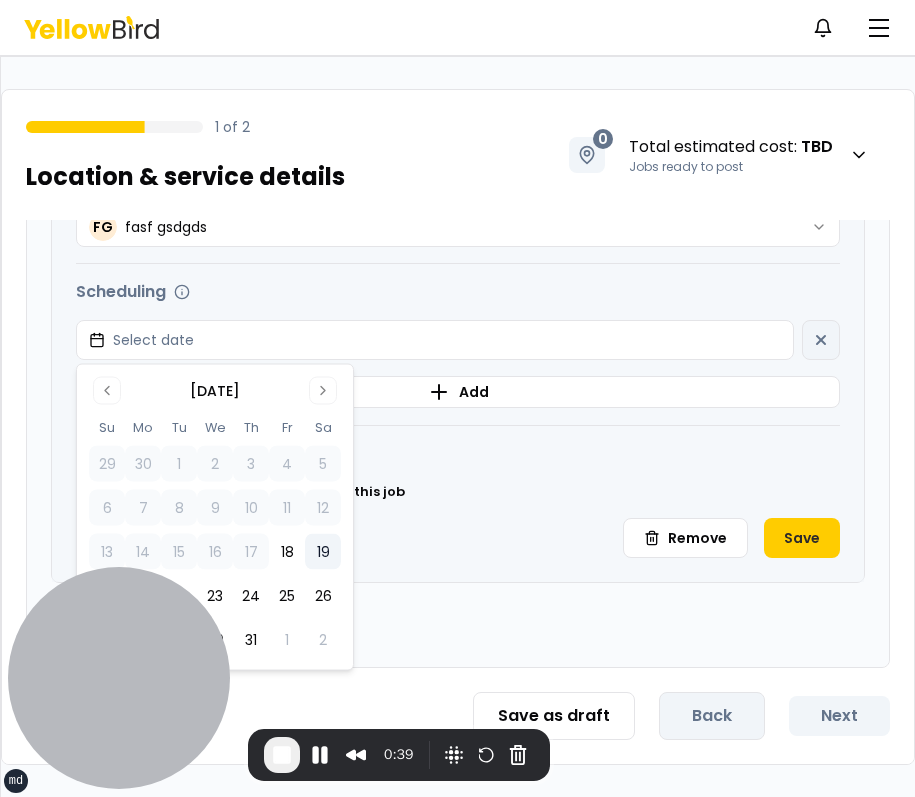 click on "19" at bounding box center [323, 552] 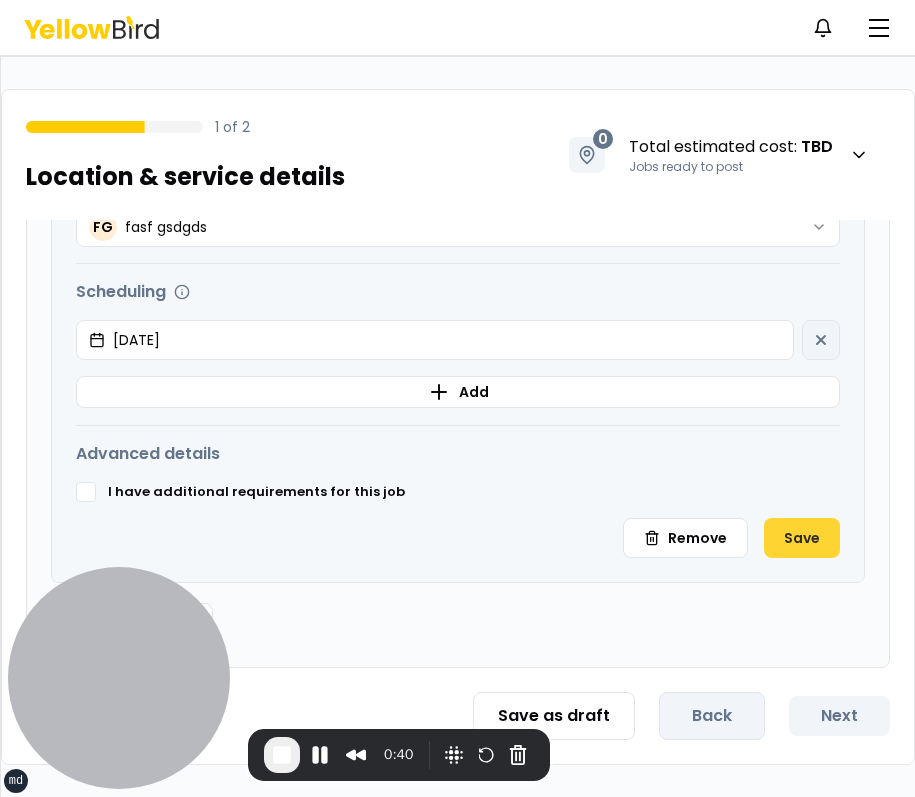 click on "Save" at bounding box center (802, 538) 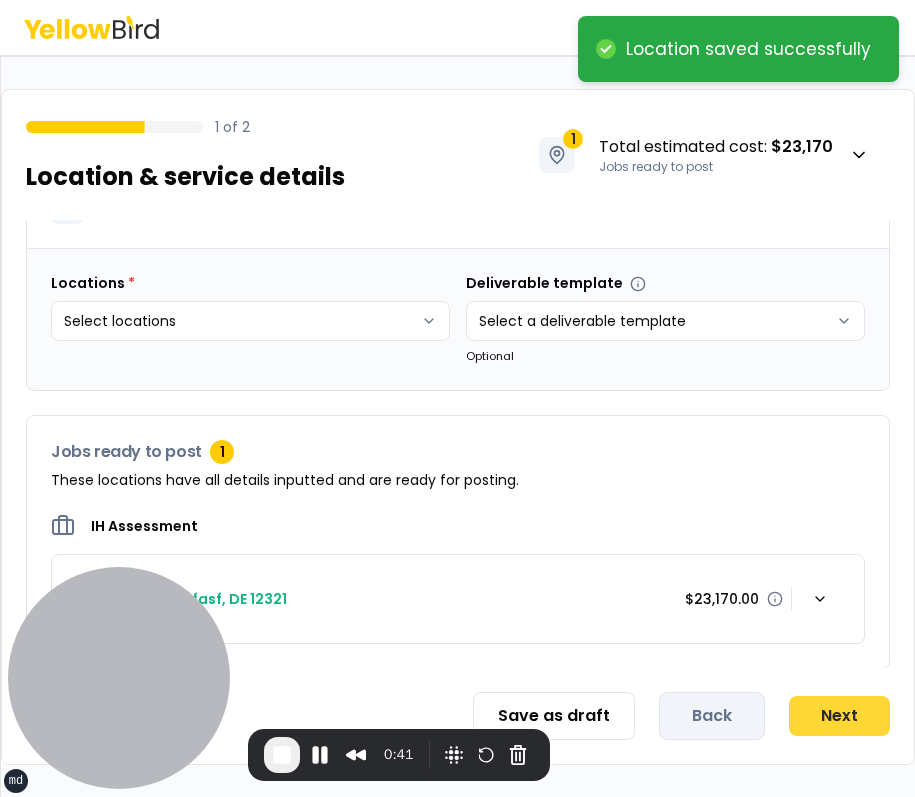 click on "Next" at bounding box center [839, 716] 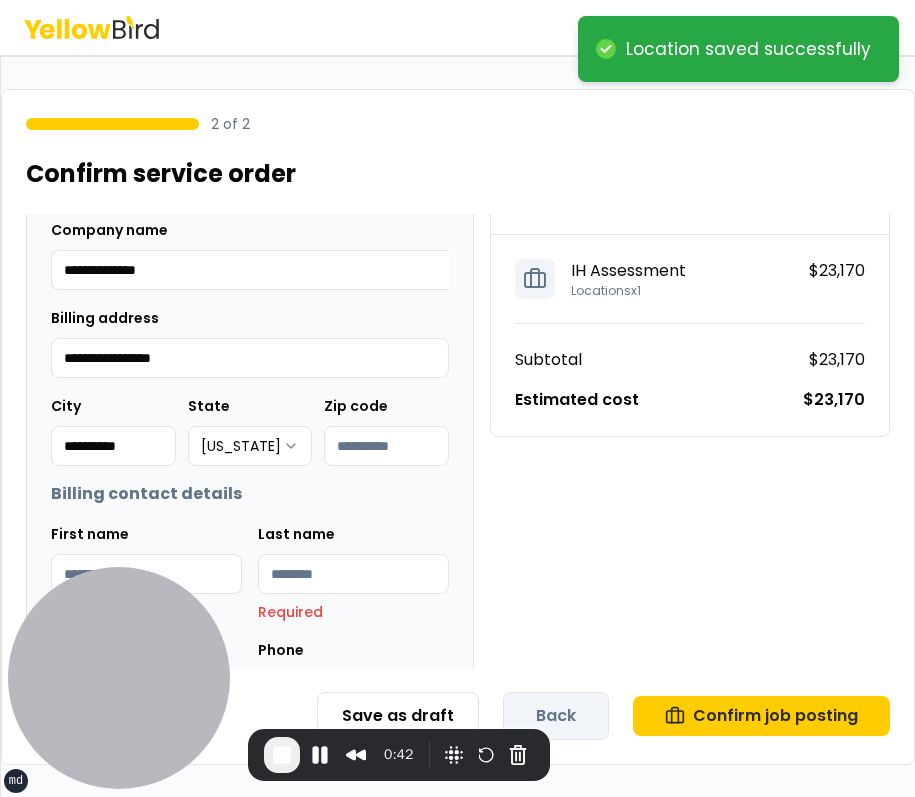 scroll, scrollTop: 589, scrollLeft: 0, axis: vertical 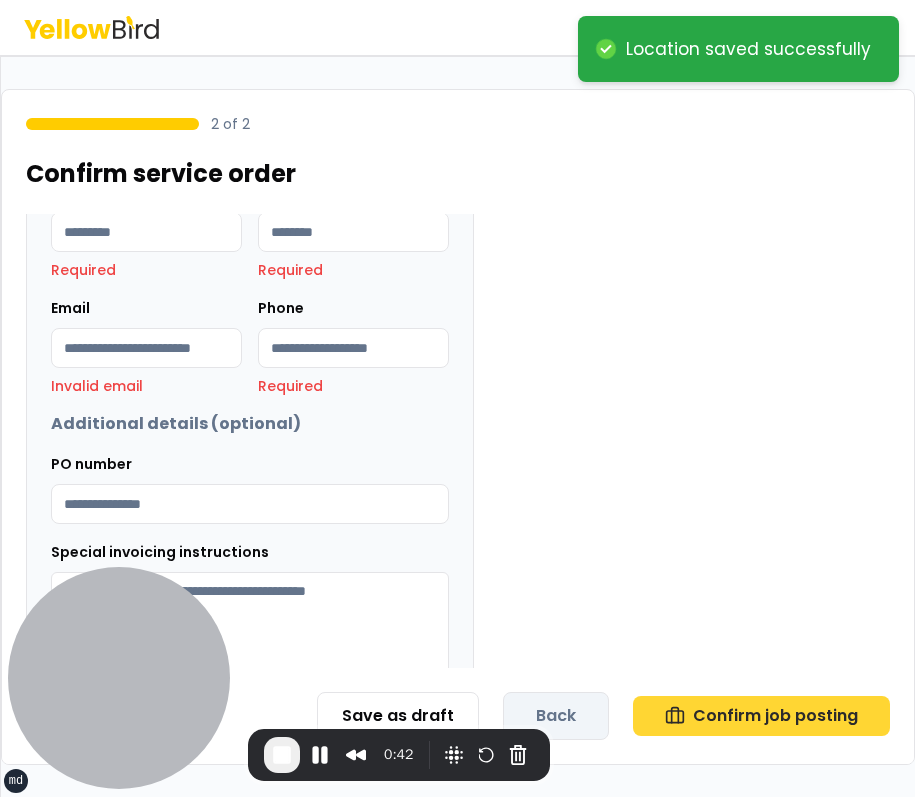 click on "Confirm job posting" at bounding box center [761, 716] 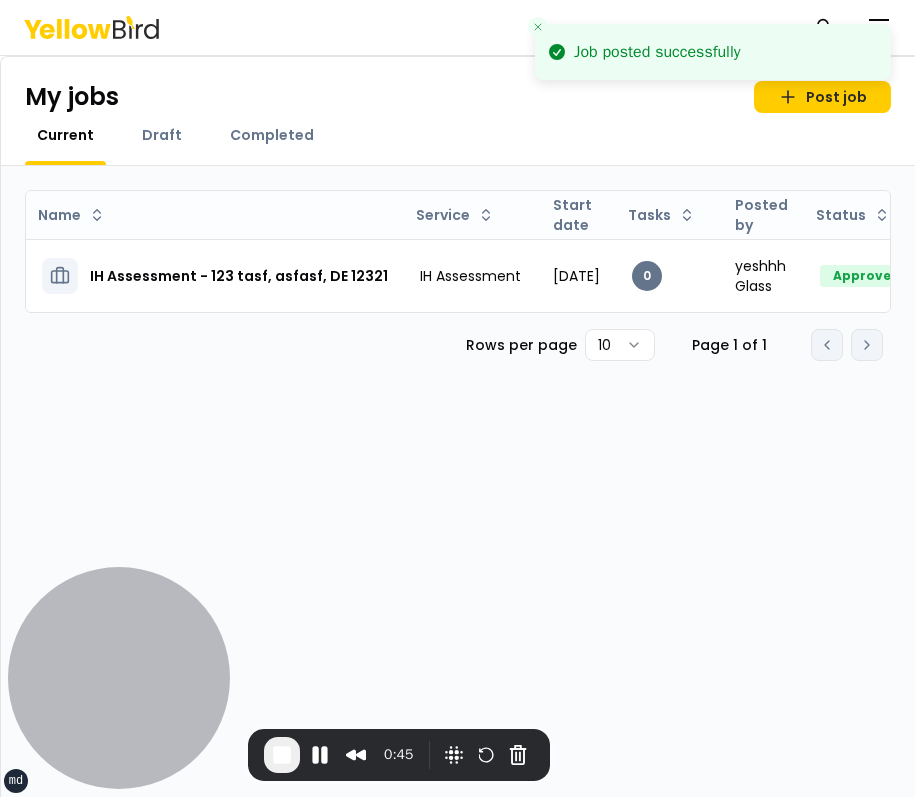 click 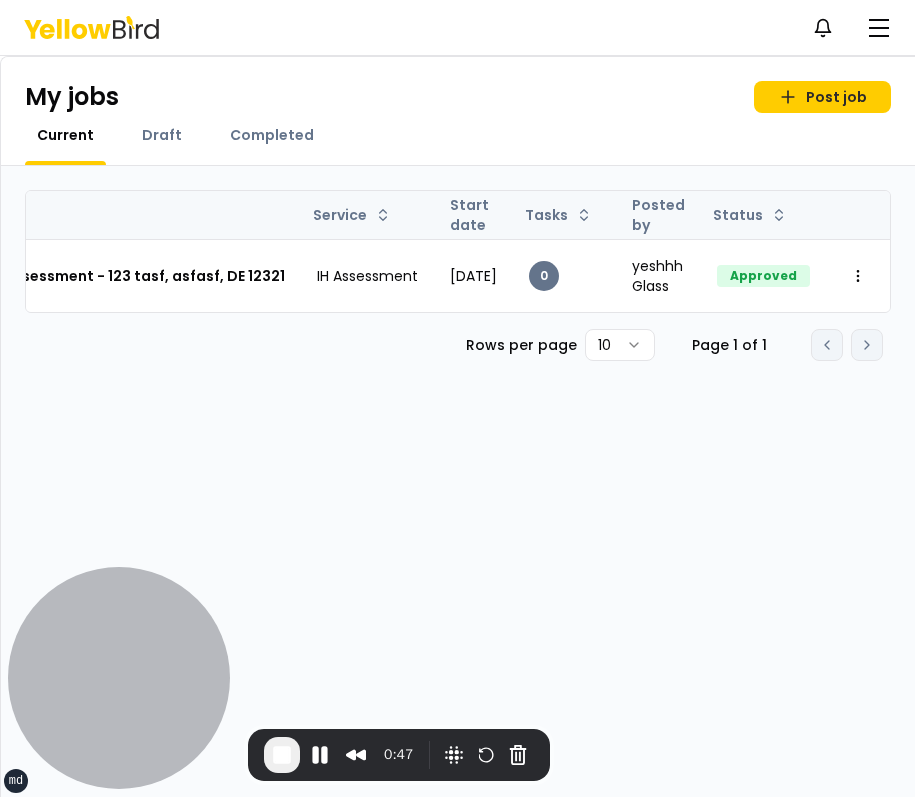 scroll, scrollTop: 0, scrollLeft: 0, axis: both 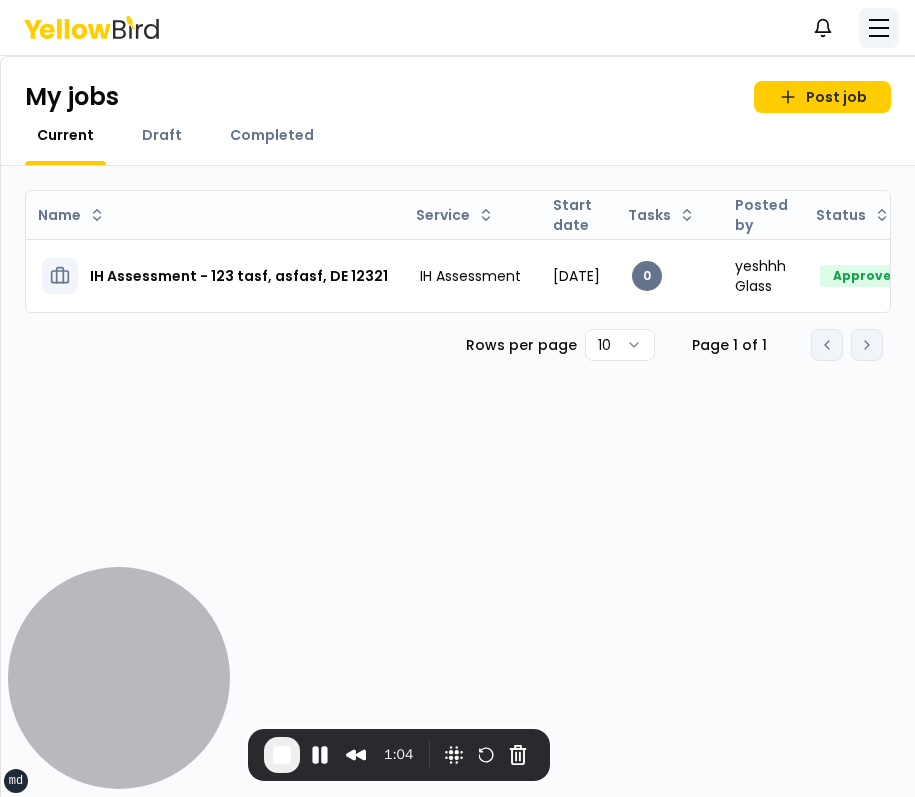 click at bounding box center [879, 28] 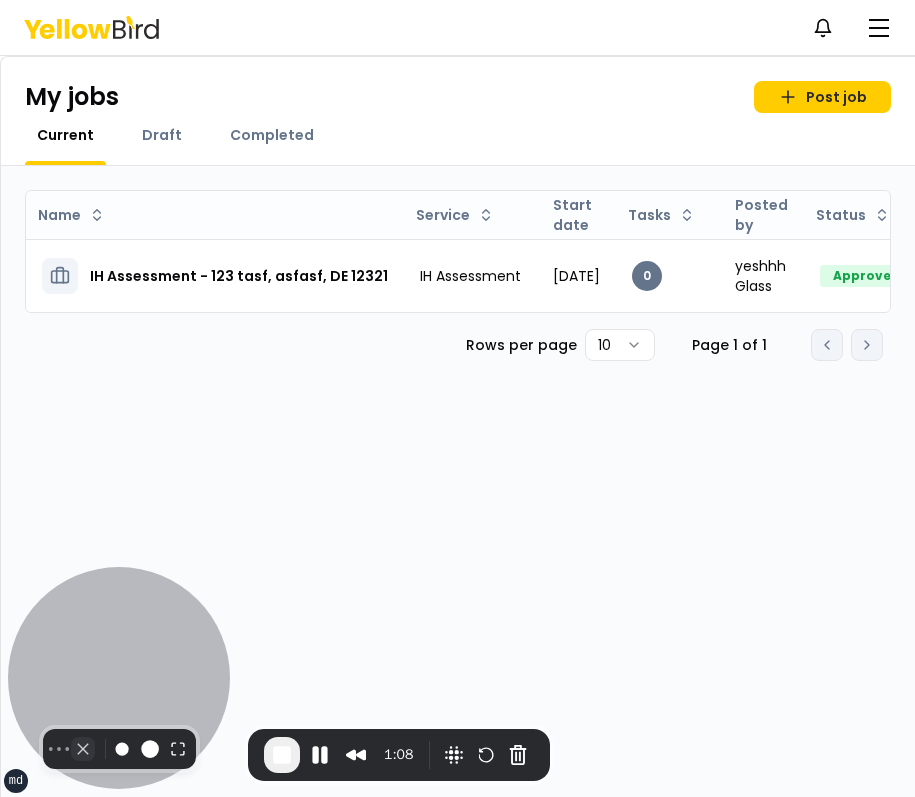 click at bounding box center (83, 749) 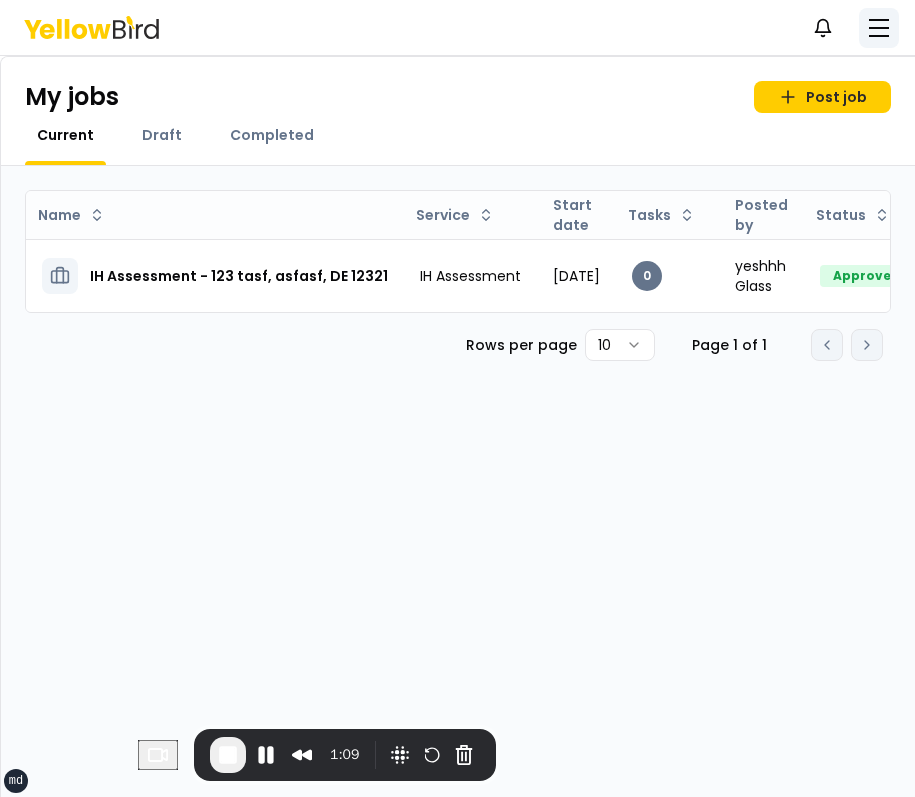 click at bounding box center [879, 28] 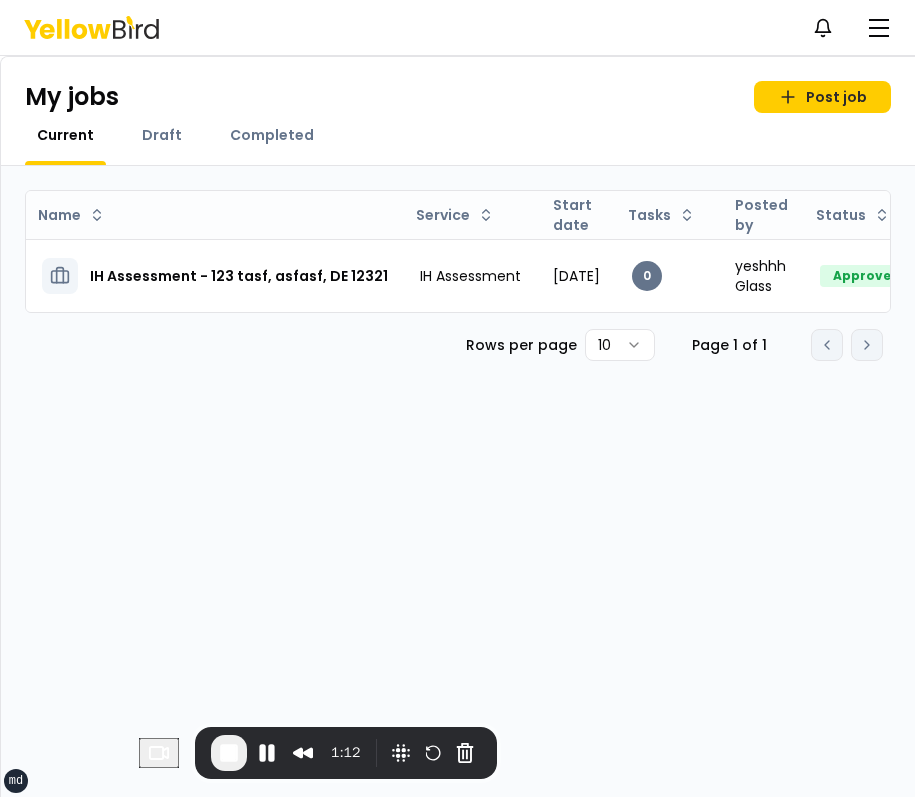 drag, startPoint x: 391, startPoint y: 738, endPoint x: 531, endPoint y: 572, distance: 217.15433 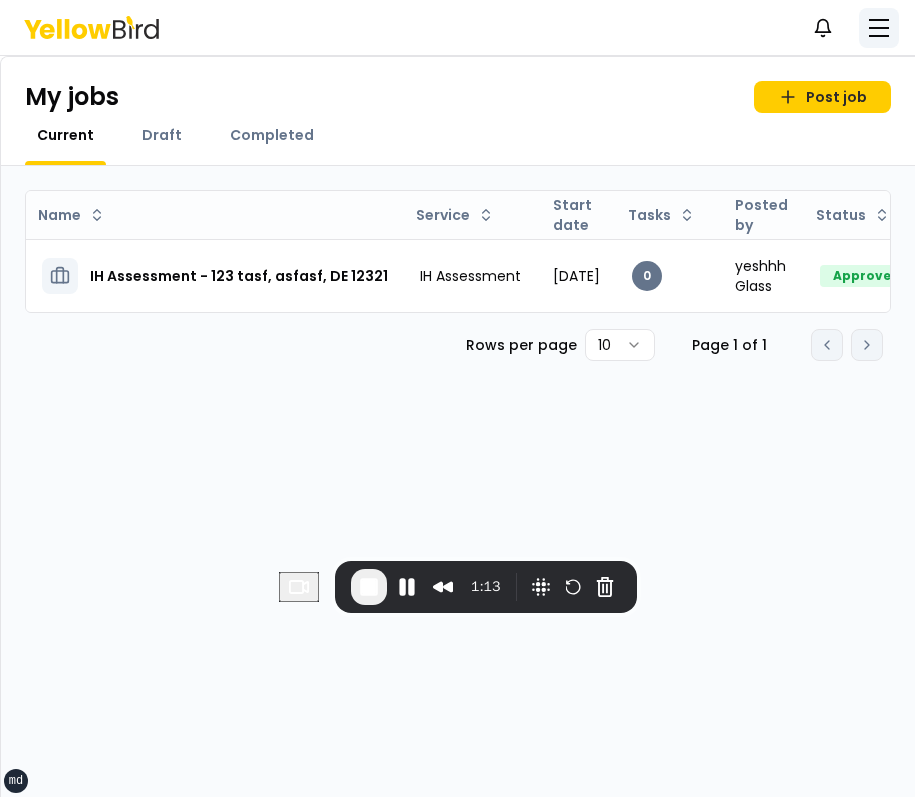 click at bounding box center [879, 28] 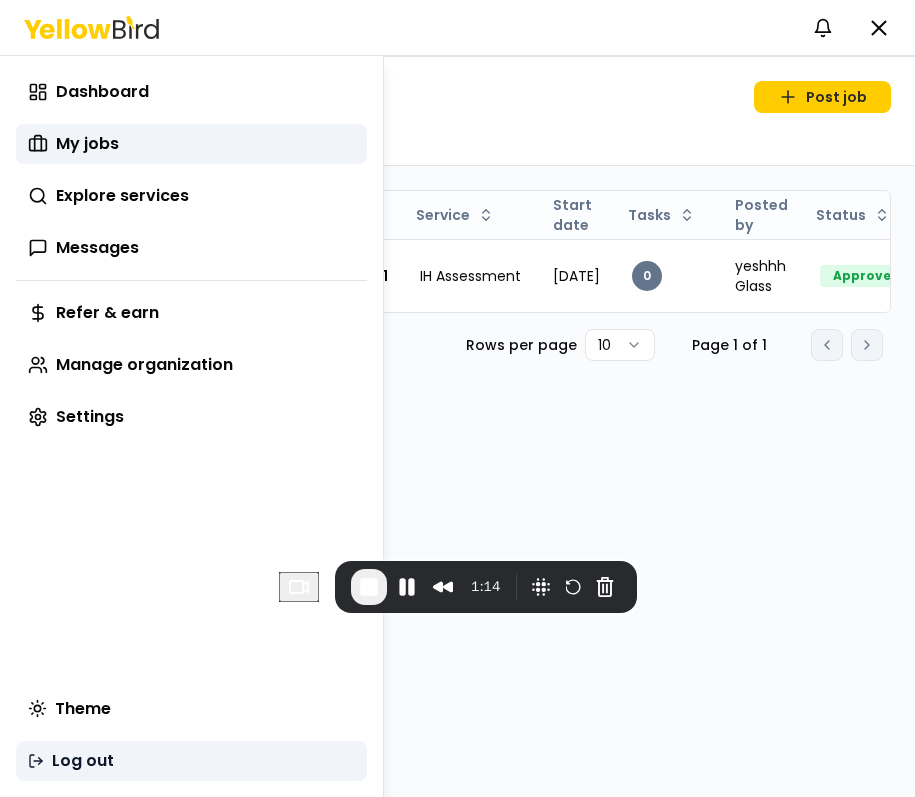 click on "Log out" at bounding box center [83, 761] 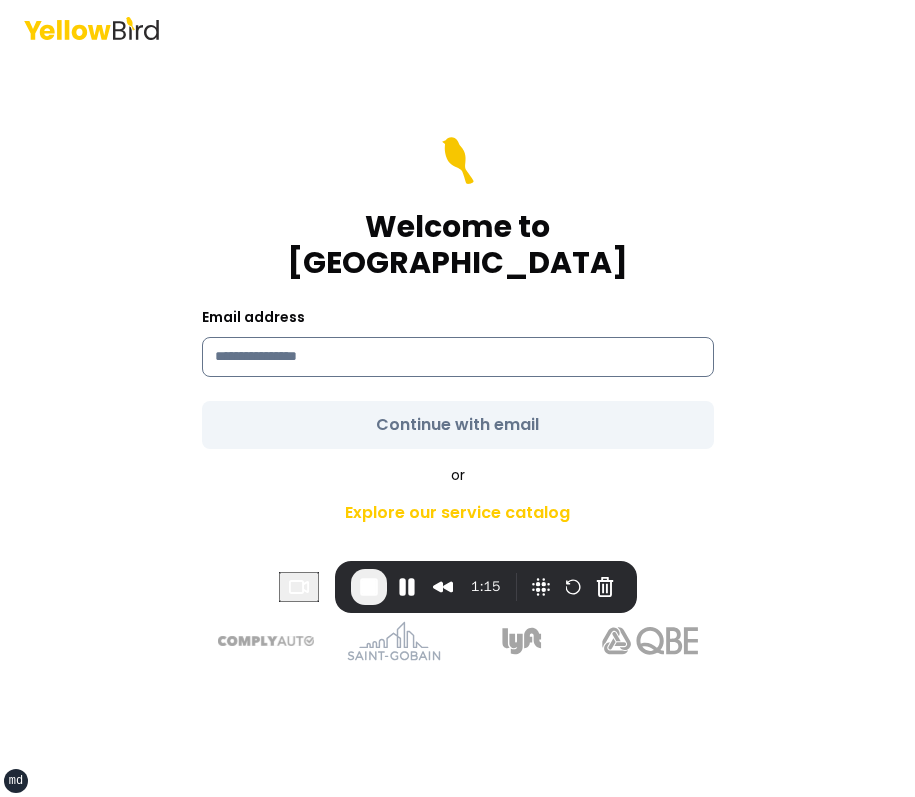 click at bounding box center (458, 357) 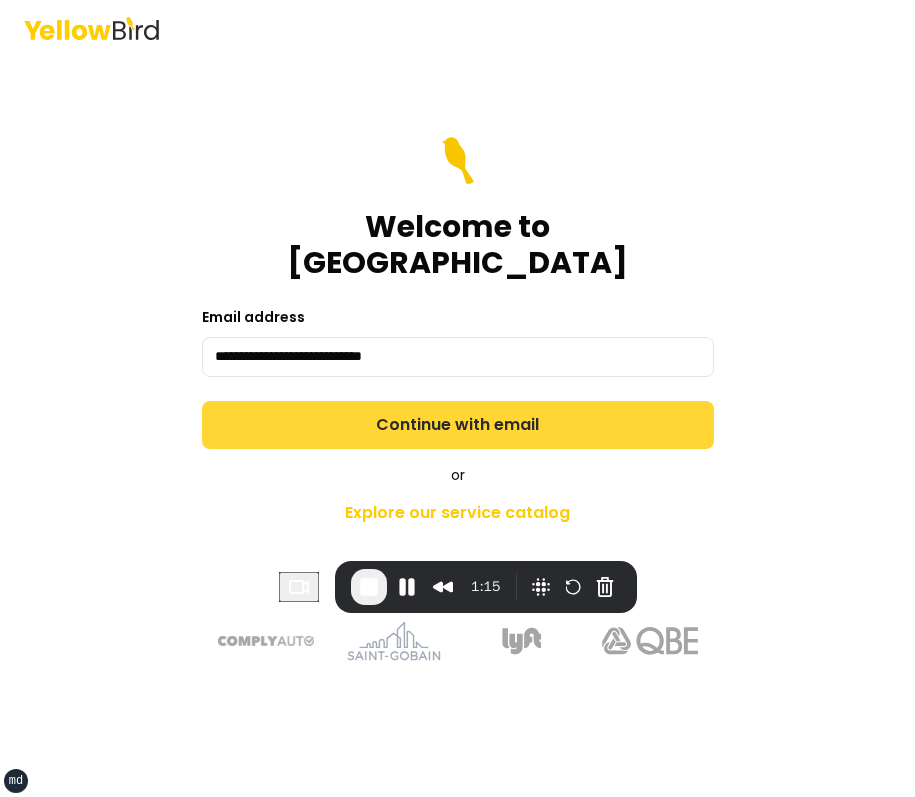 type on "**********" 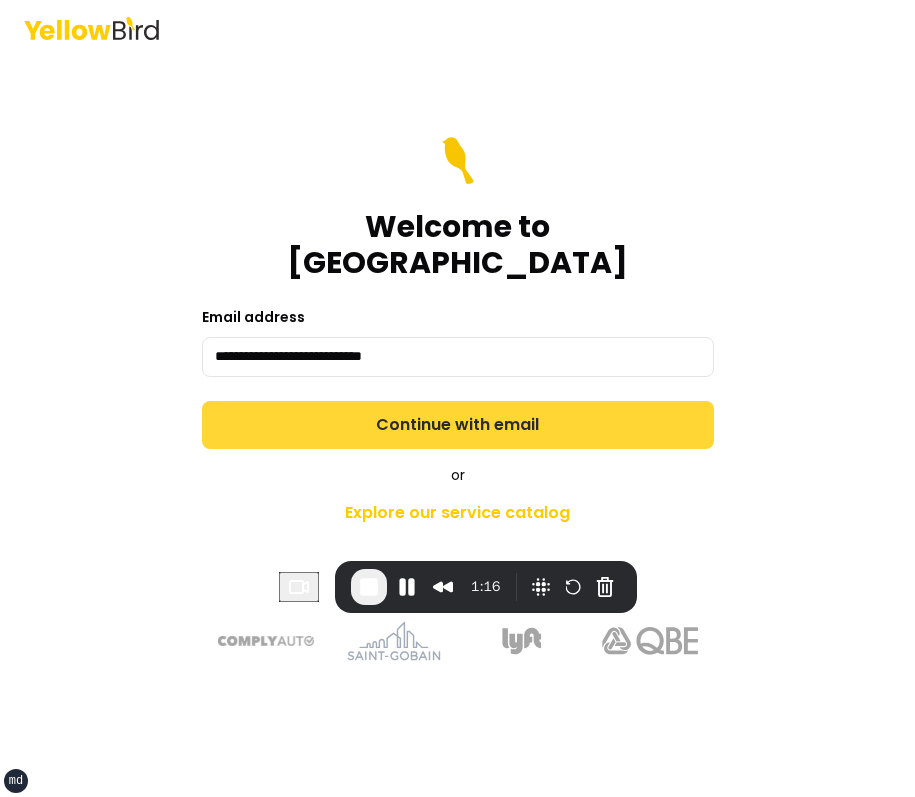 click on "Continue with email" at bounding box center [458, 425] 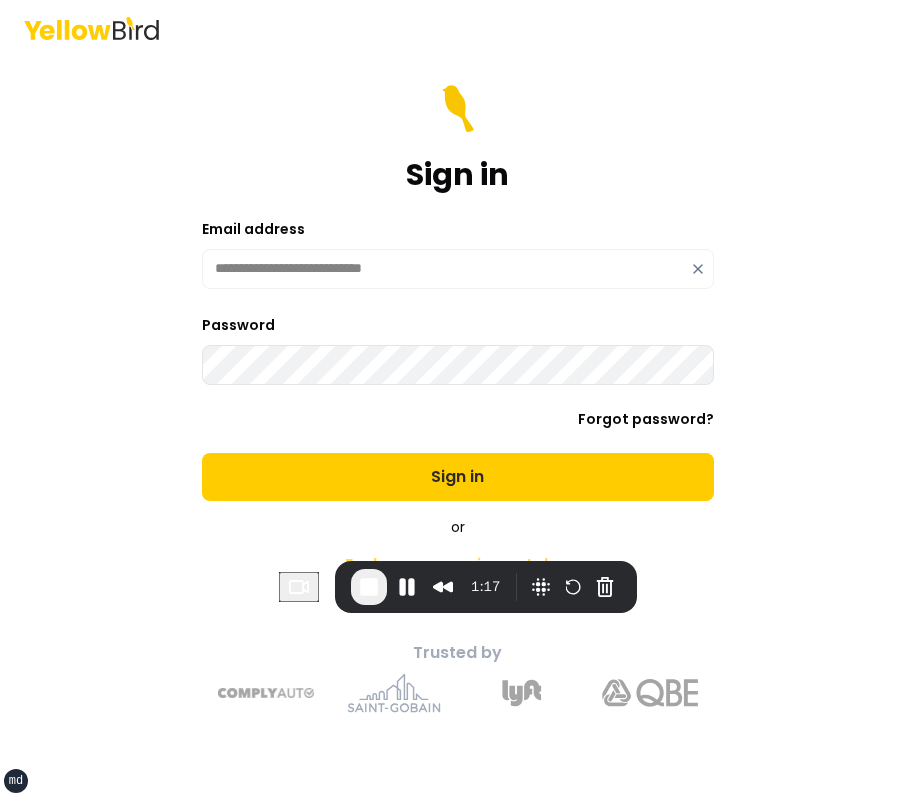 click on "Sign in" at bounding box center (458, 477) 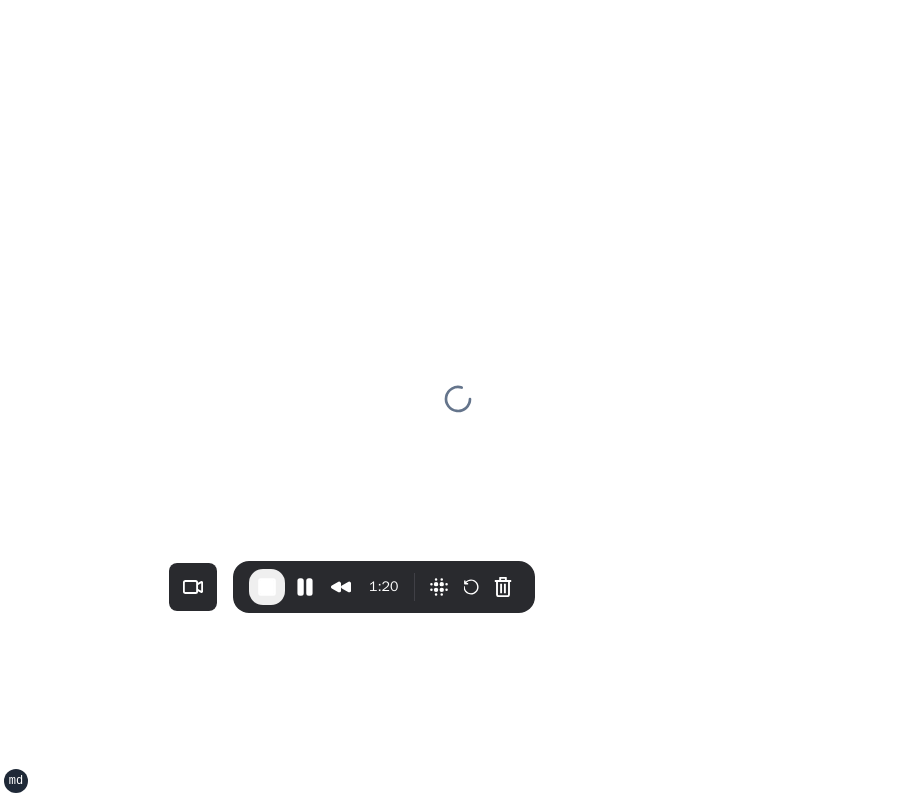 scroll, scrollTop: 0, scrollLeft: 0, axis: both 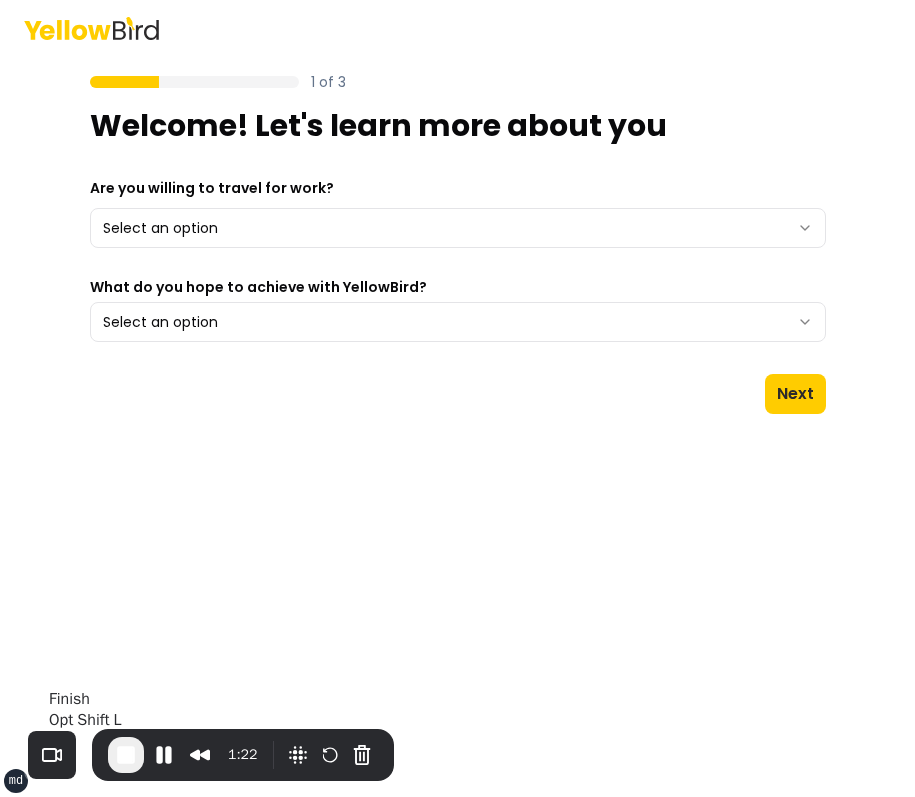 drag, startPoint x: 415, startPoint y: 582, endPoint x: 136, endPoint y: 756, distance: 328.8115 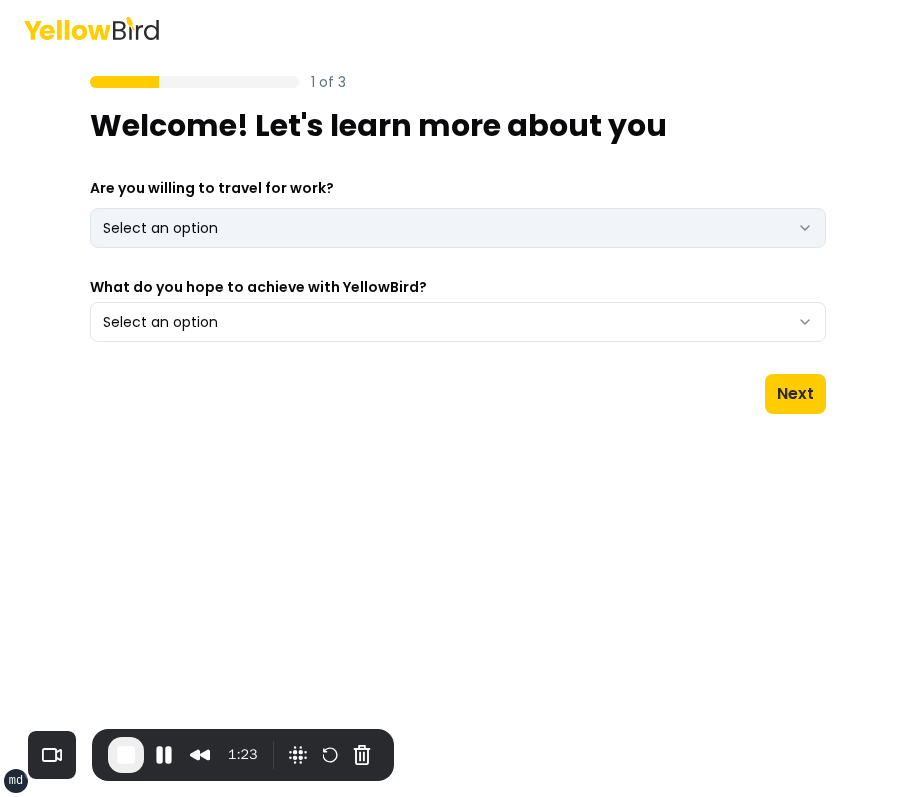 click on "xs sm md lg xl 2xl 1 of 3 Welcome! Let's learn more about you Are you willing to travel for work? Select an option *** ** What do you hope to achieve with YellowBird? Select an option Next" at bounding box center (457, 398) 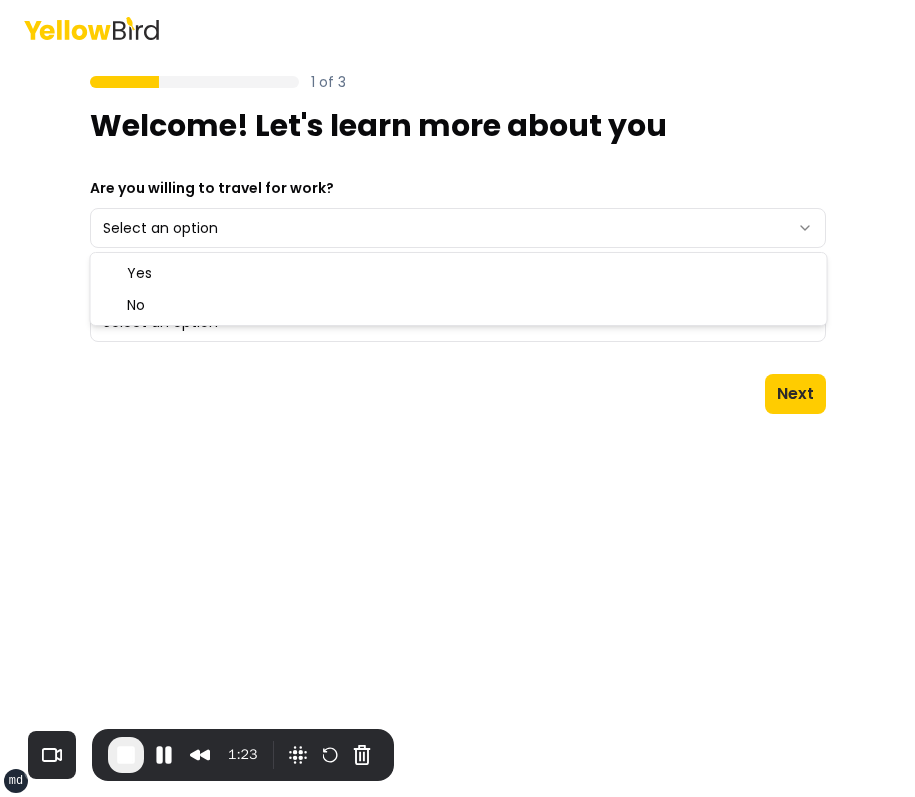 select on "**" 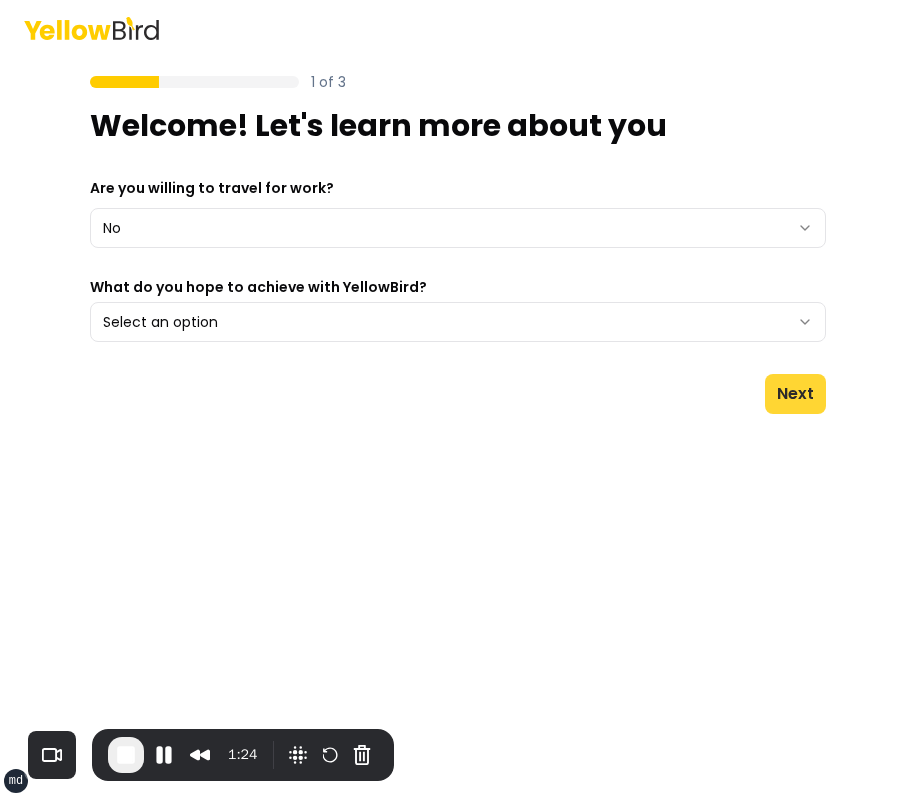 click on "Next" at bounding box center (795, 394) 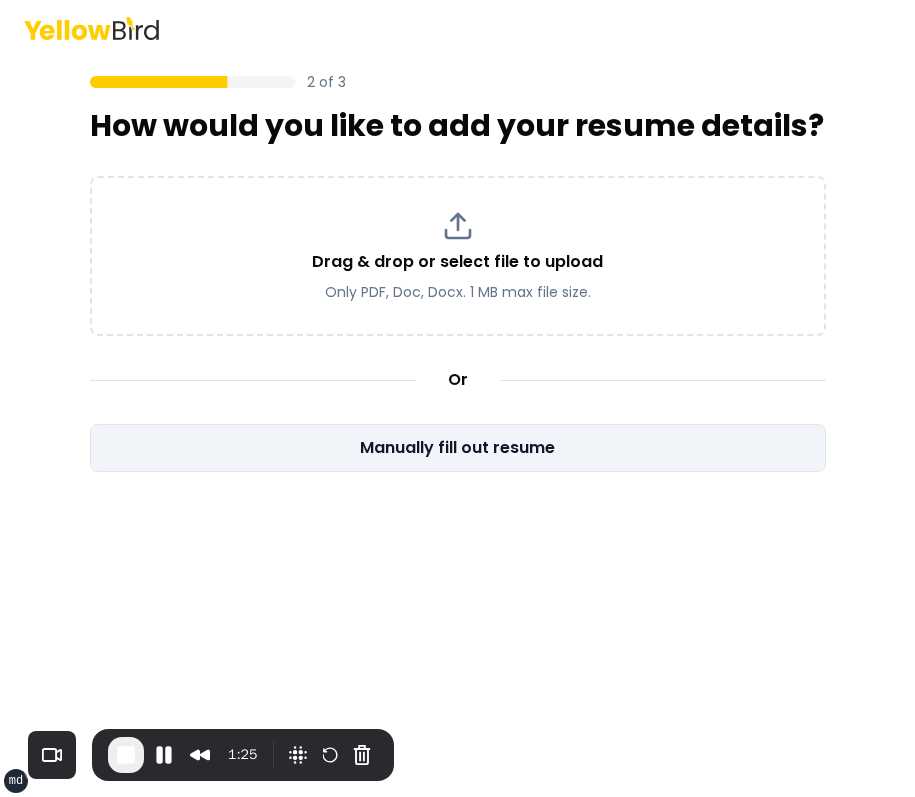 click on "Manually fill out resume" at bounding box center (458, 448) 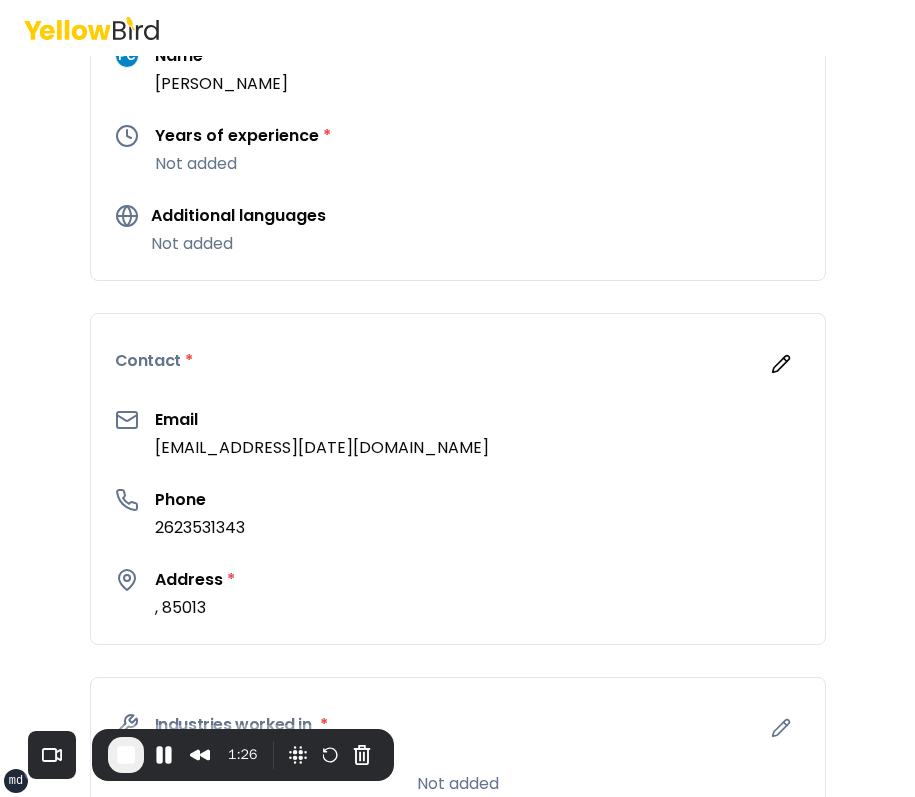 scroll, scrollTop: 0, scrollLeft: 0, axis: both 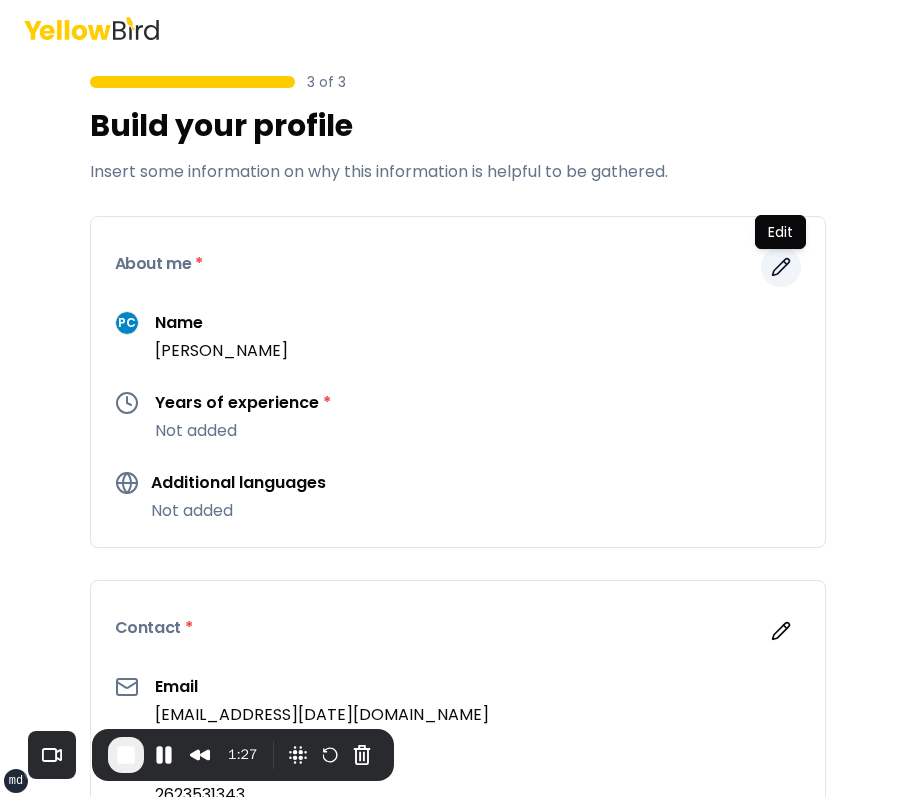 click 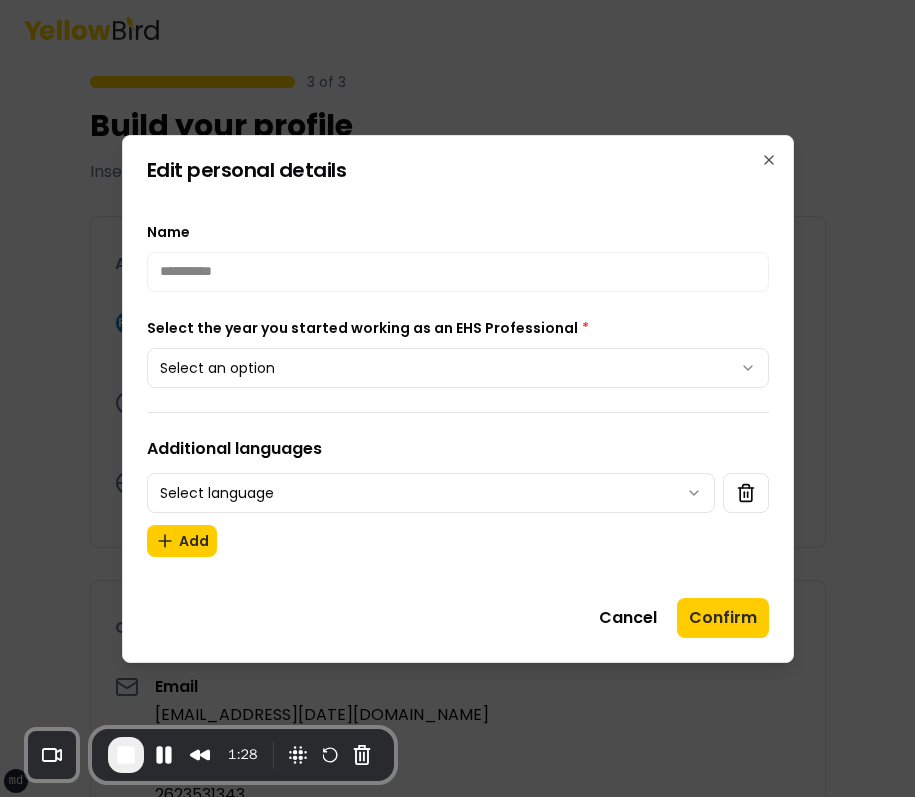 click on "**********" at bounding box center (457, 398) 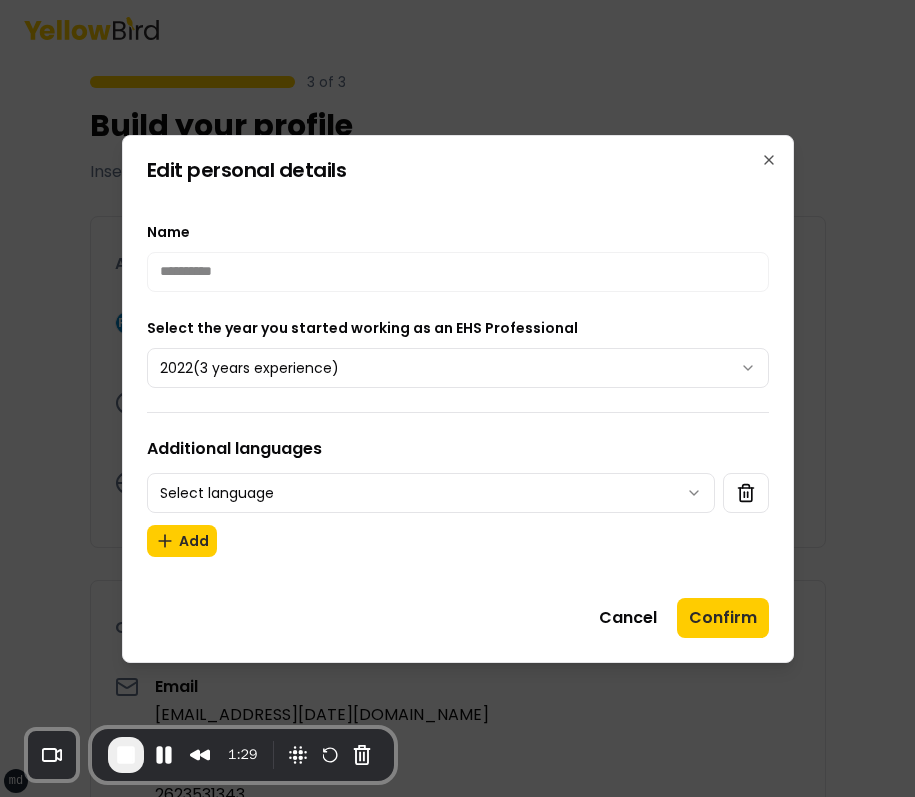 click on "**********" at bounding box center [458, 399] 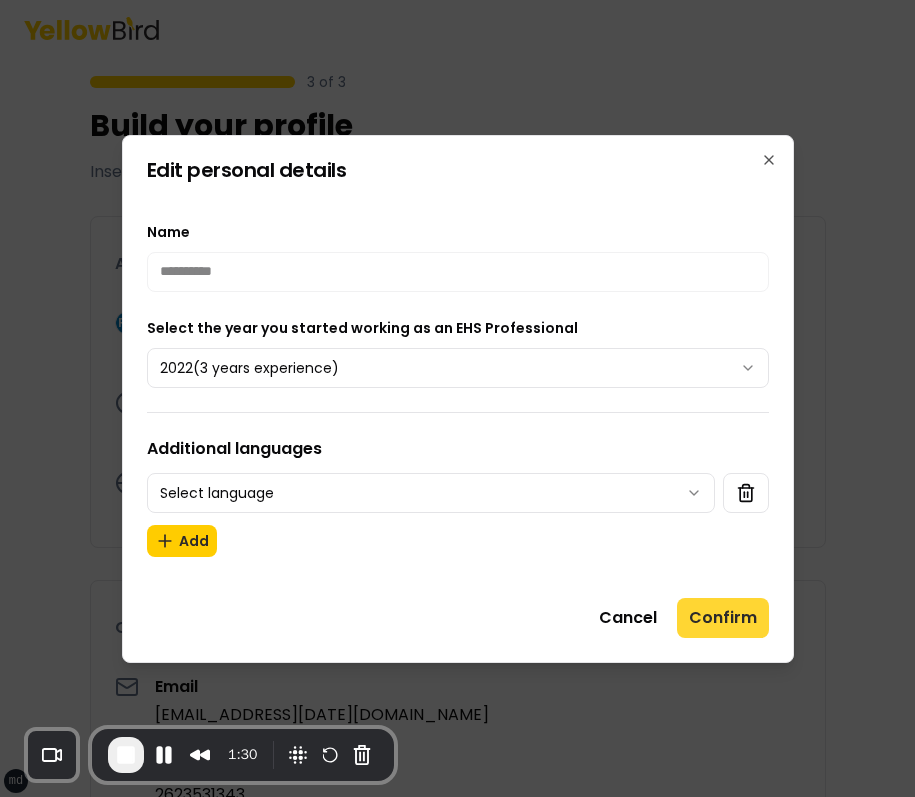 click on "Confirm" at bounding box center [723, 618] 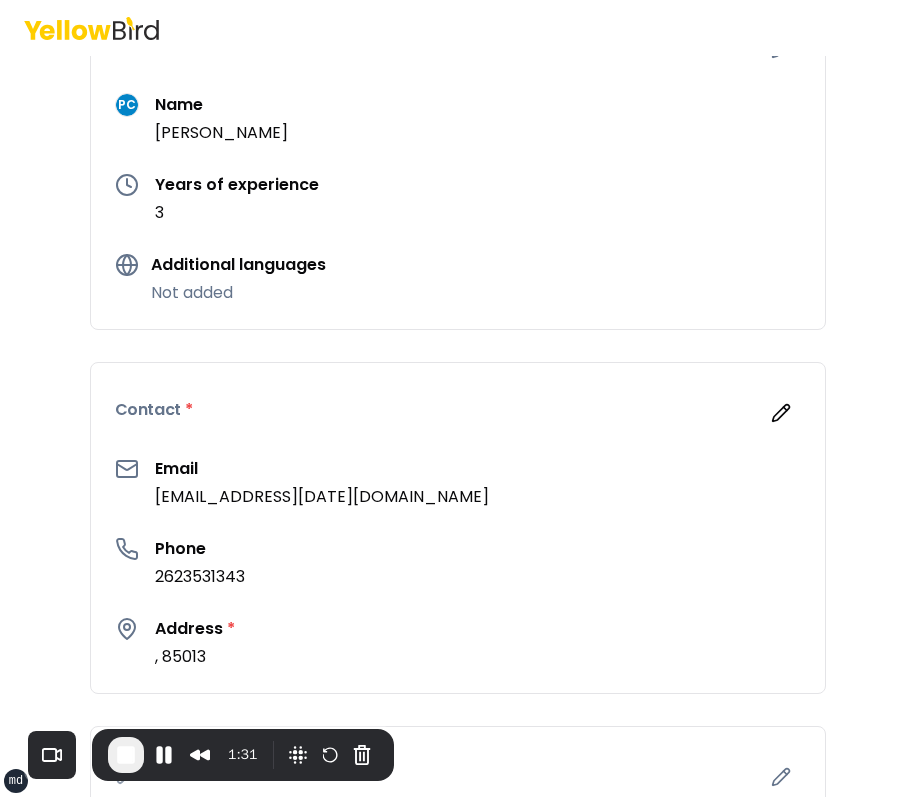 scroll, scrollTop: 254, scrollLeft: 0, axis: vertical 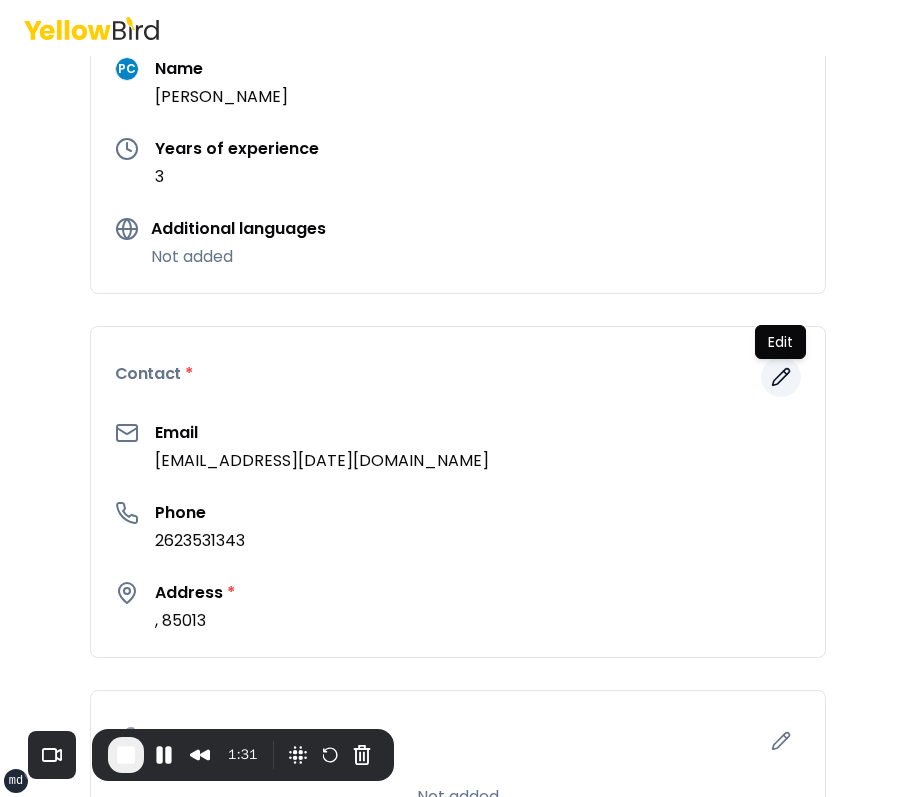 click at bounding box center (781, 377) 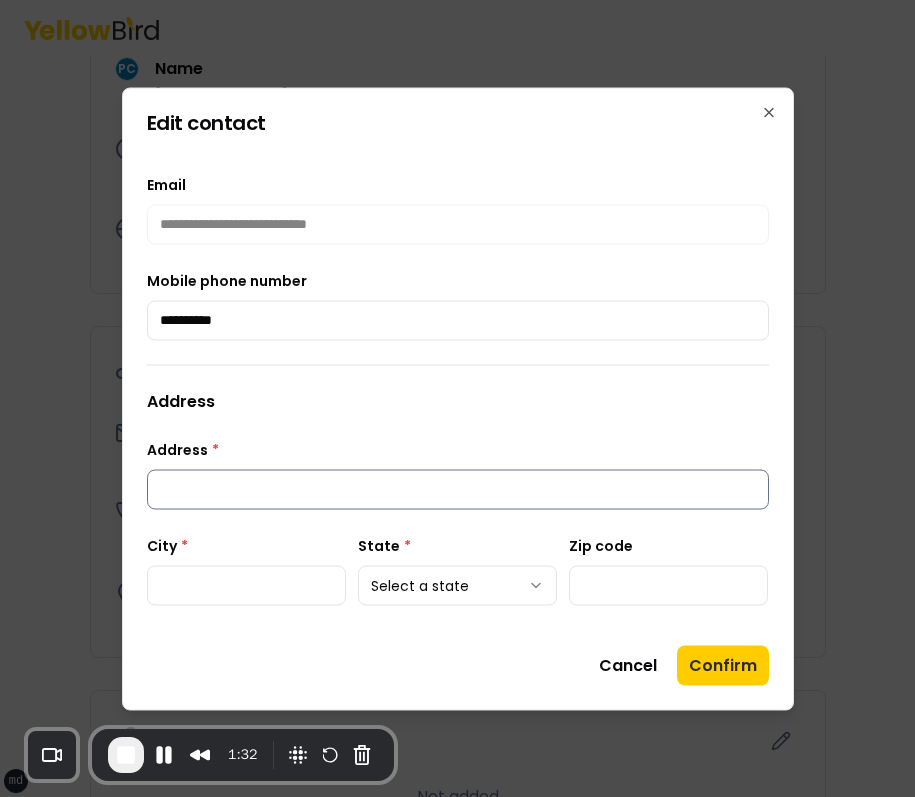 click on "Address *" at bounding box center (458, 489) 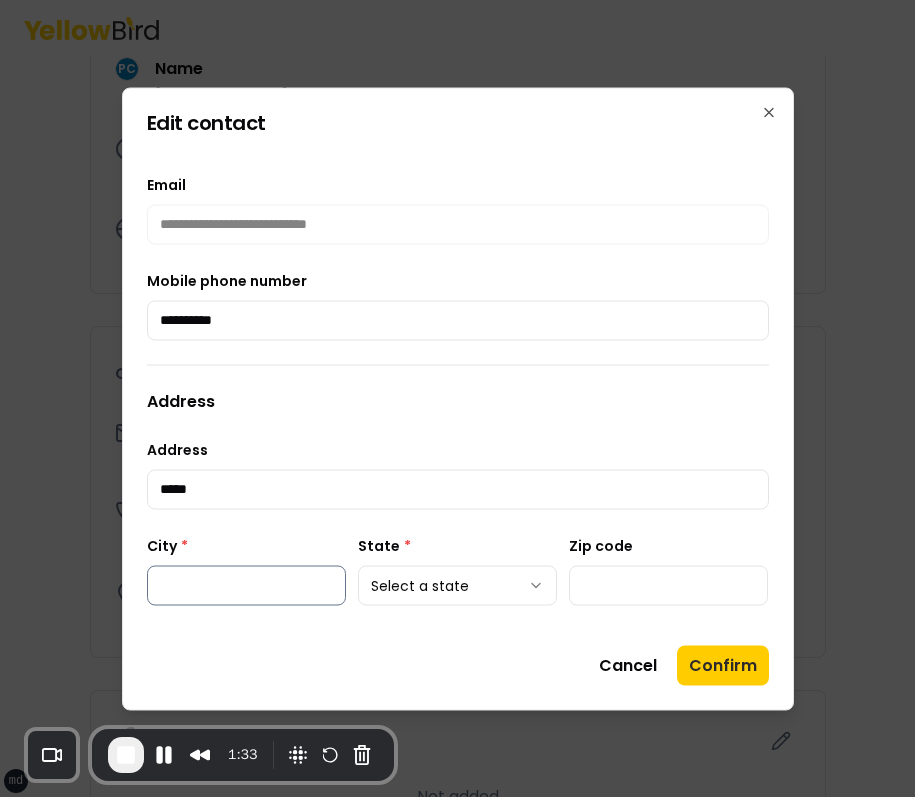type on "*****" 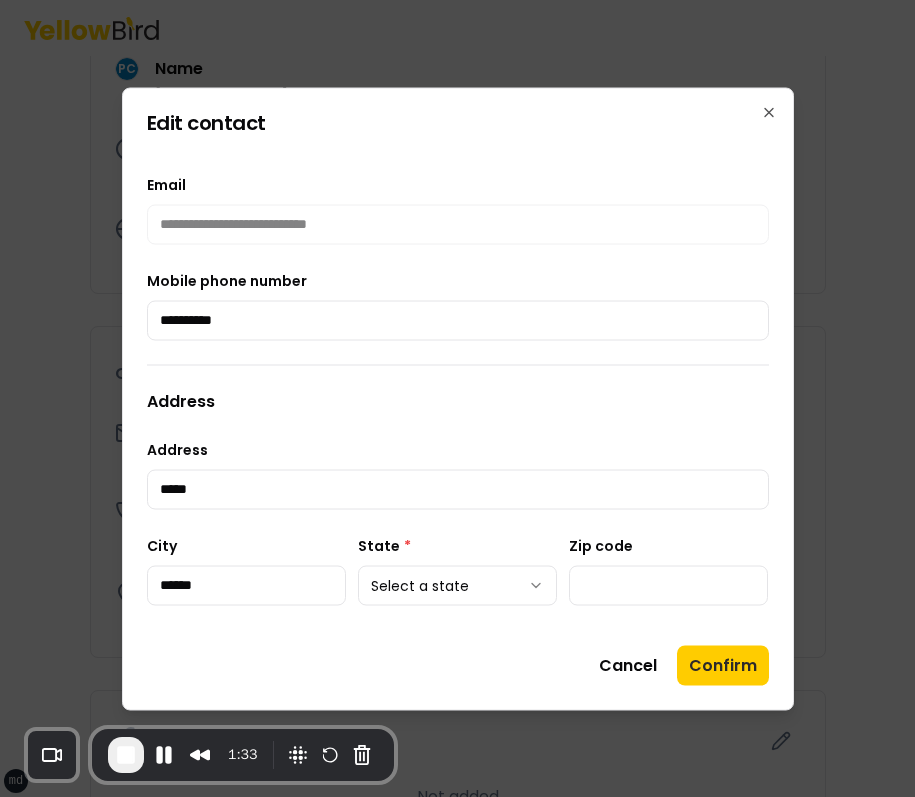 type on "******" 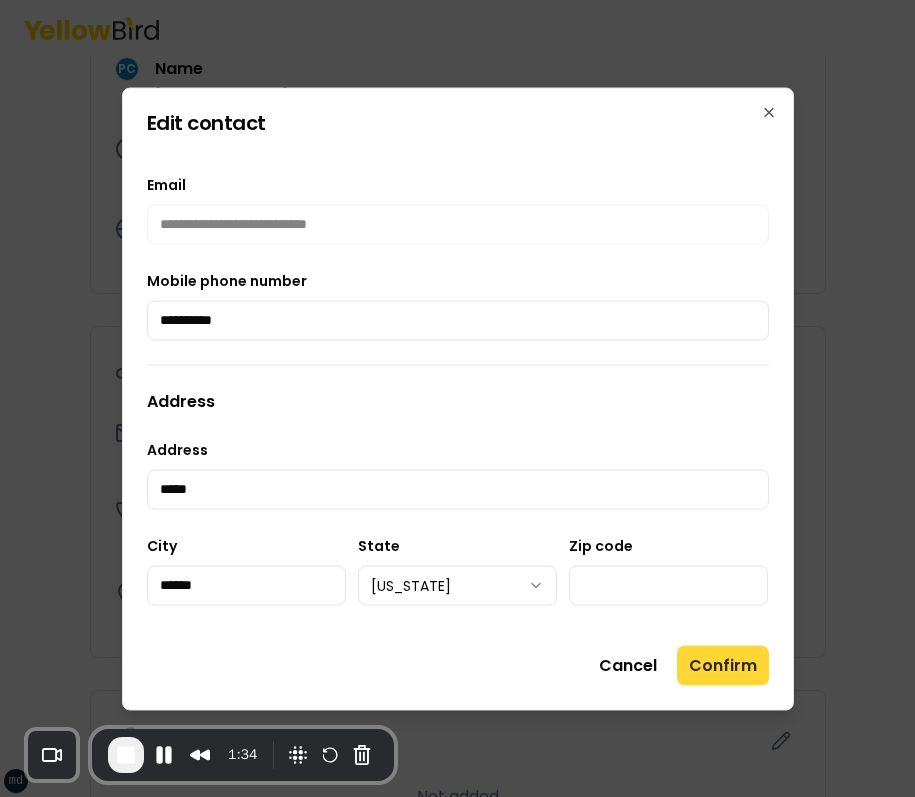 click on "Confirm" at bounding box center [723, 665] 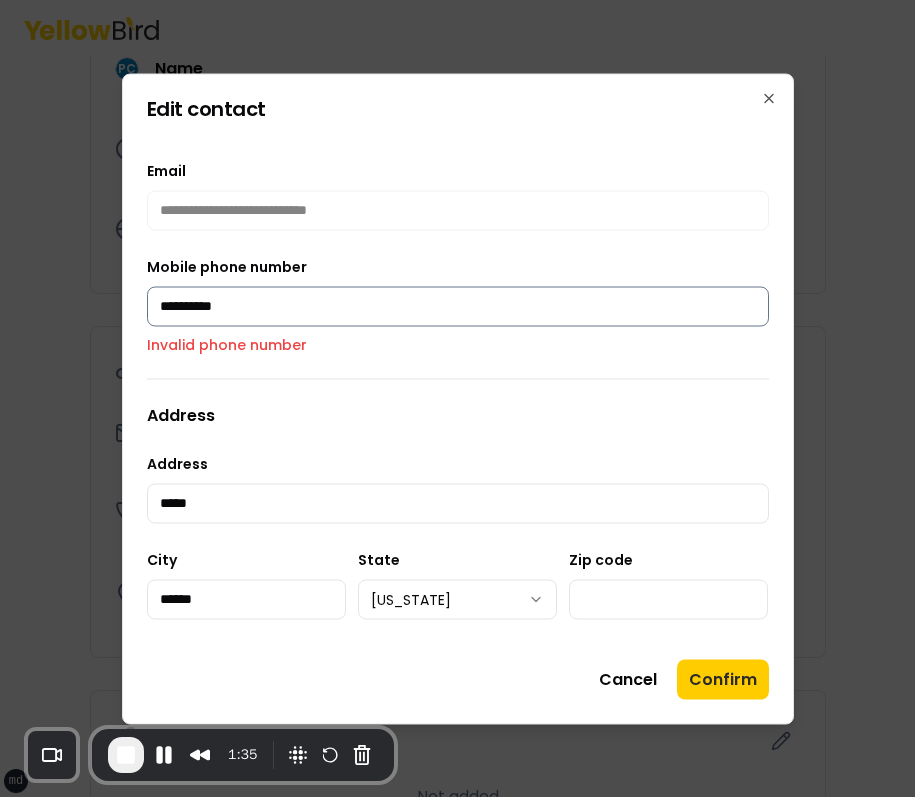 click on "**********" at bounding box center (458, 306) 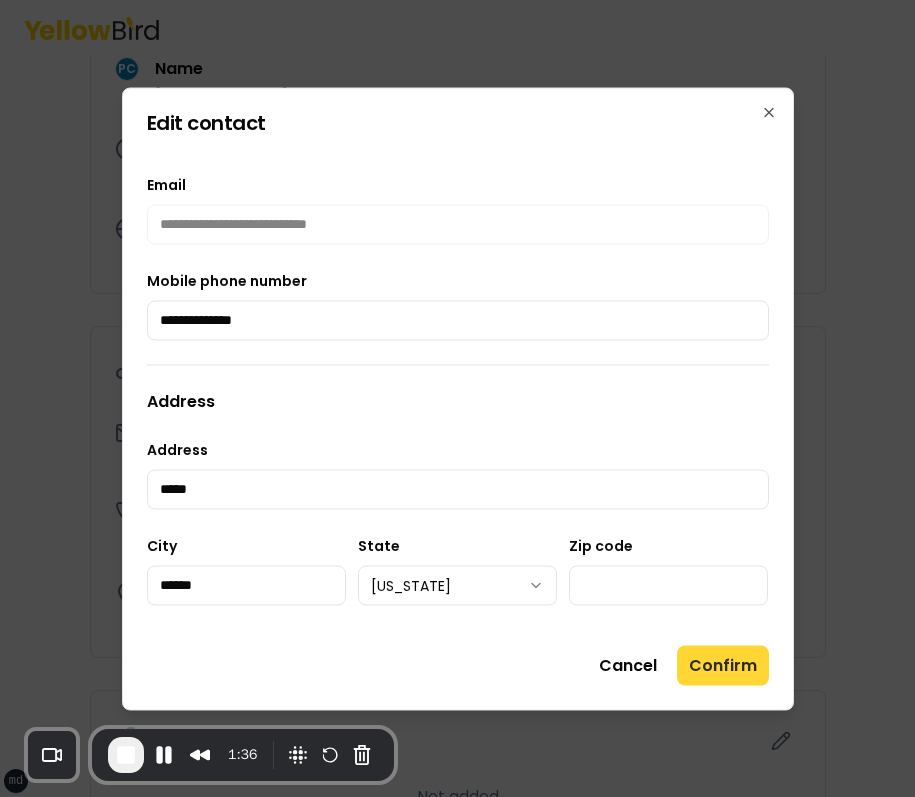 type on "**********" 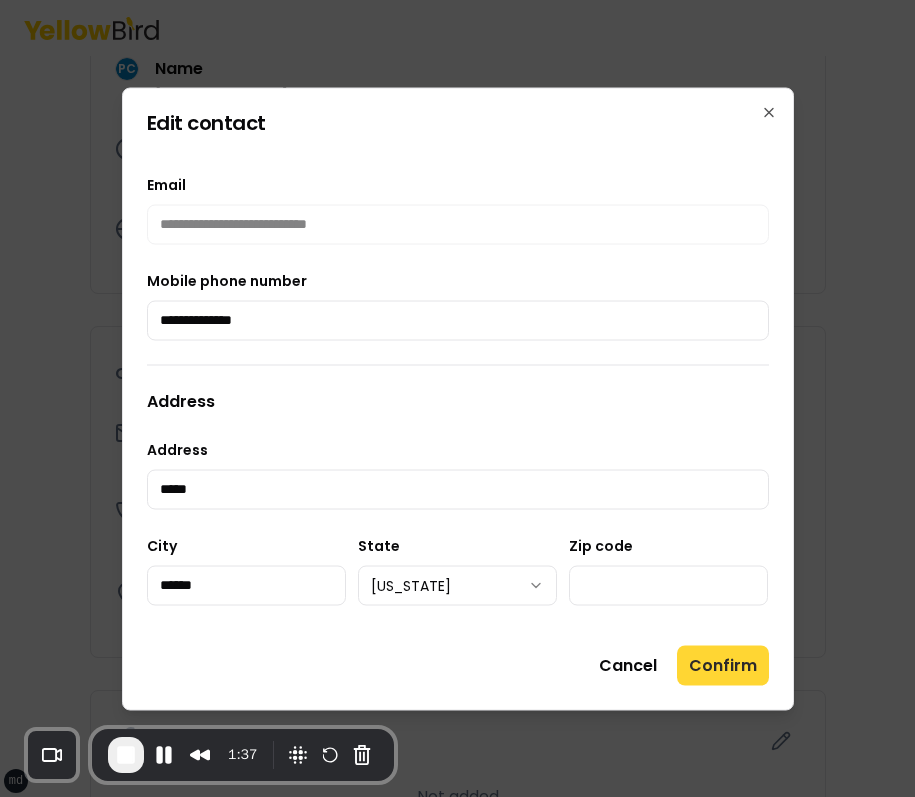 click on "Confirm" at bounding box center (723, 665) 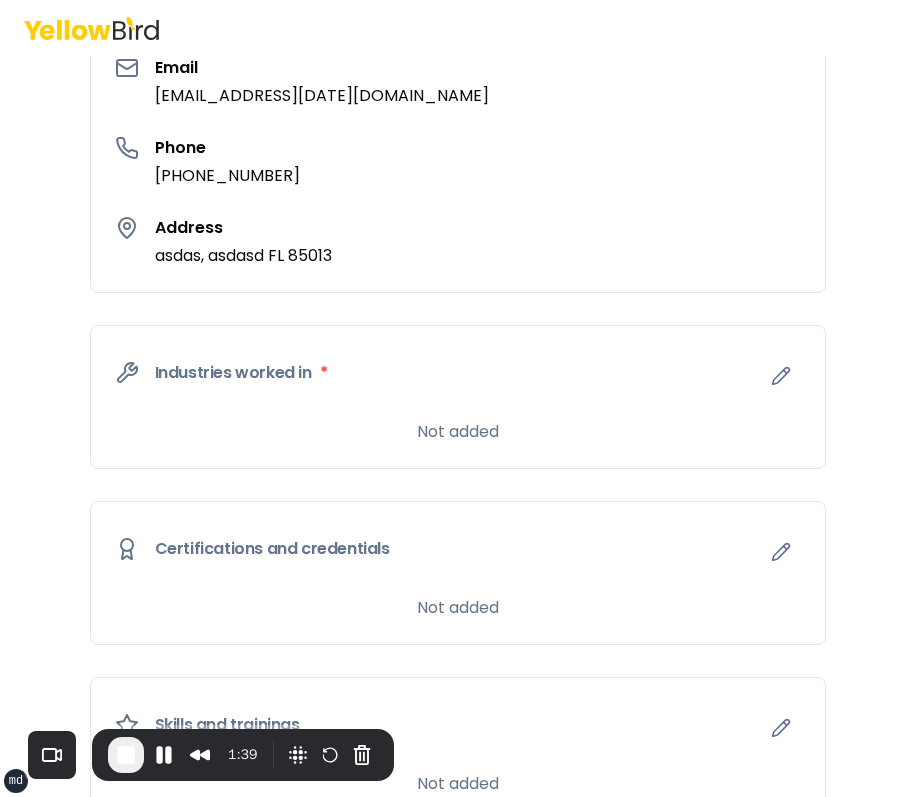 scroll, scrollTop: 601, scrollLeft: 0, axis: vertical 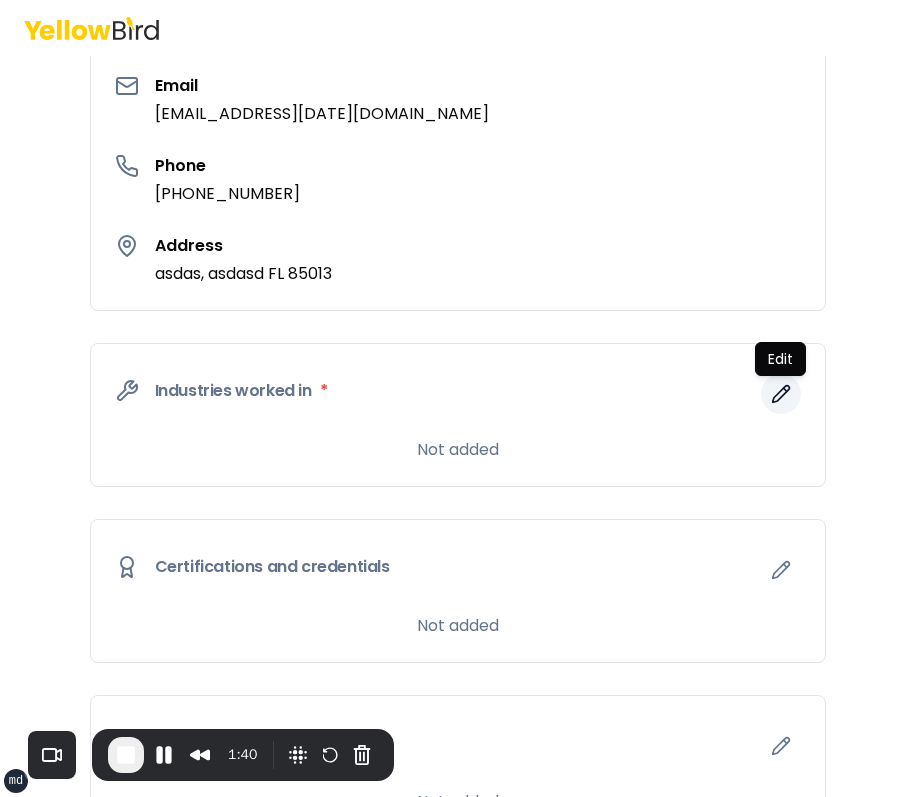click at bounding box center (781, 394) 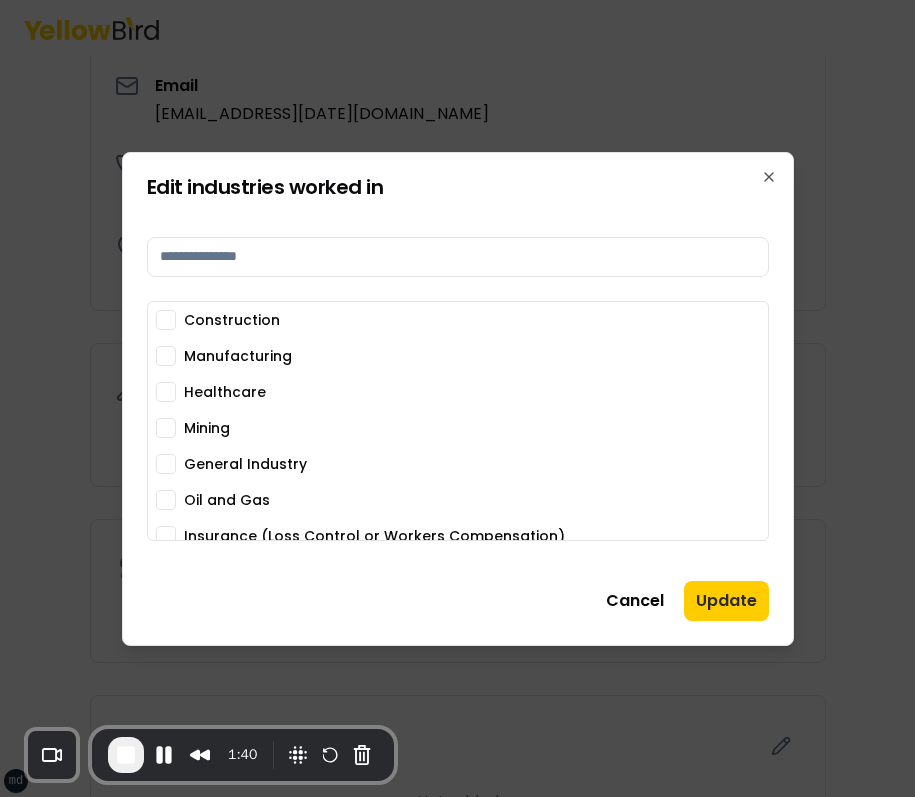 click on "Construction Manufacturing Healthcare Mining General Industry Oil and Gas Insurance (Loss Control or Workers Compensation) Maritime Energy Transportation & Logistics Warehouse" at bounding box center (458, 500) 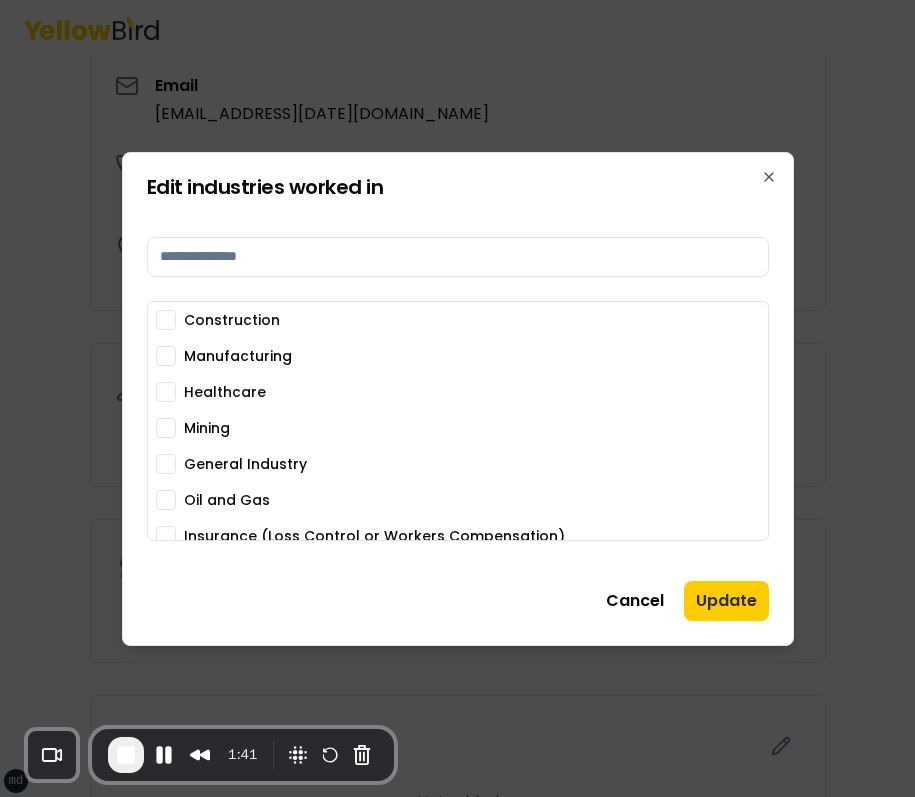 click on "Healthcare" at bounding box center [225, 392] 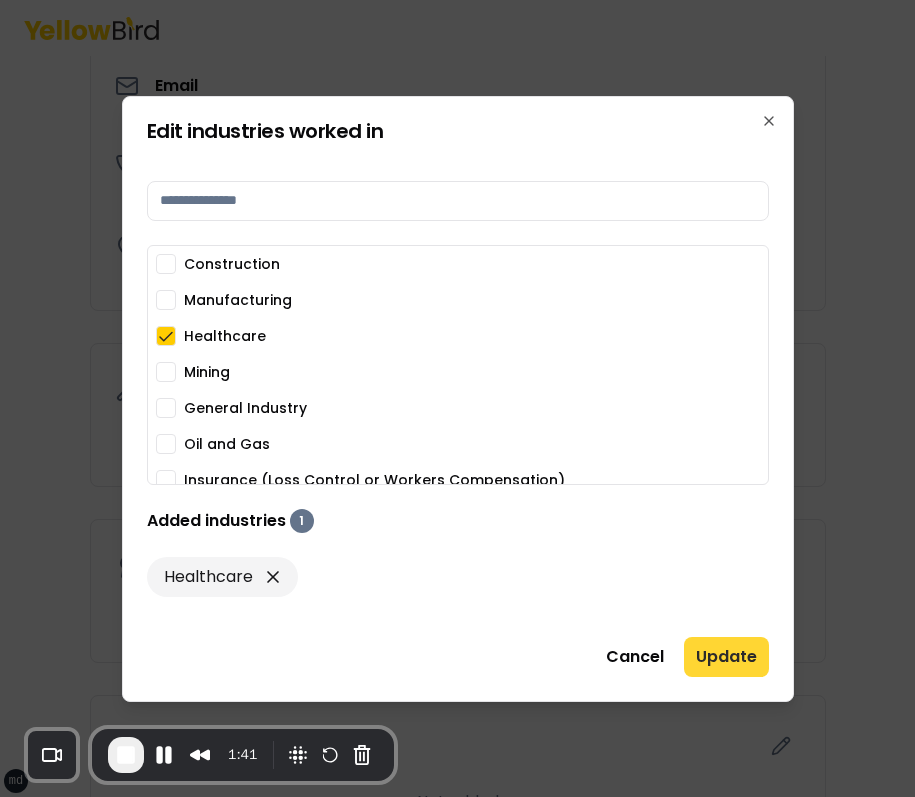 click on "Update" at bounding box center (726, 657) 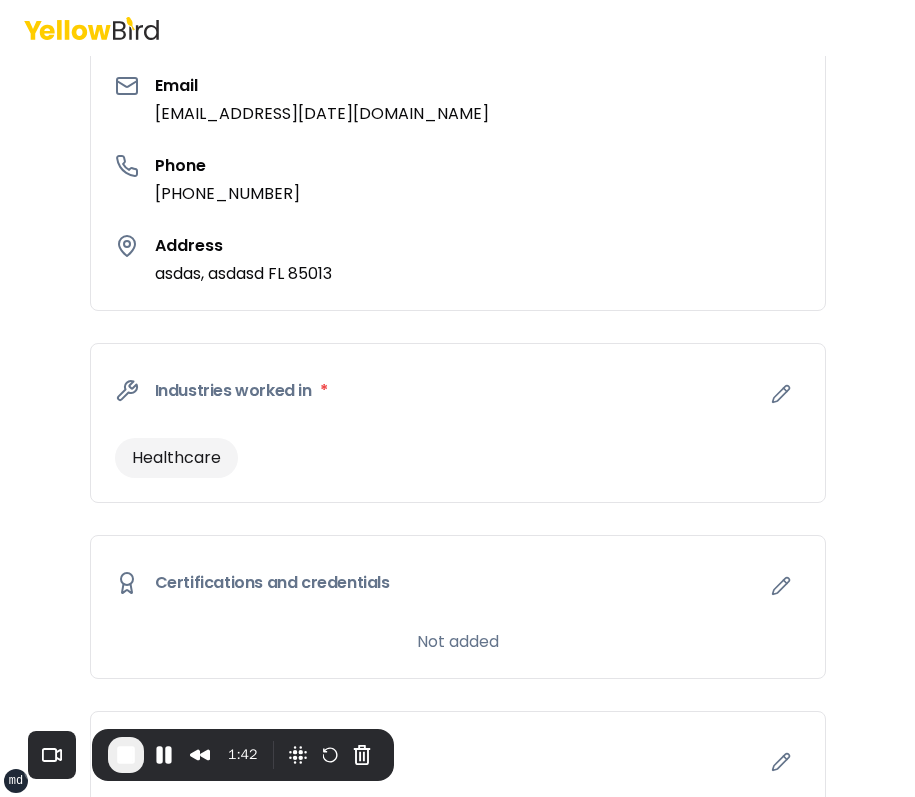 scroll, scrollTop: 959, scrollLeft: 0, axis: vertical 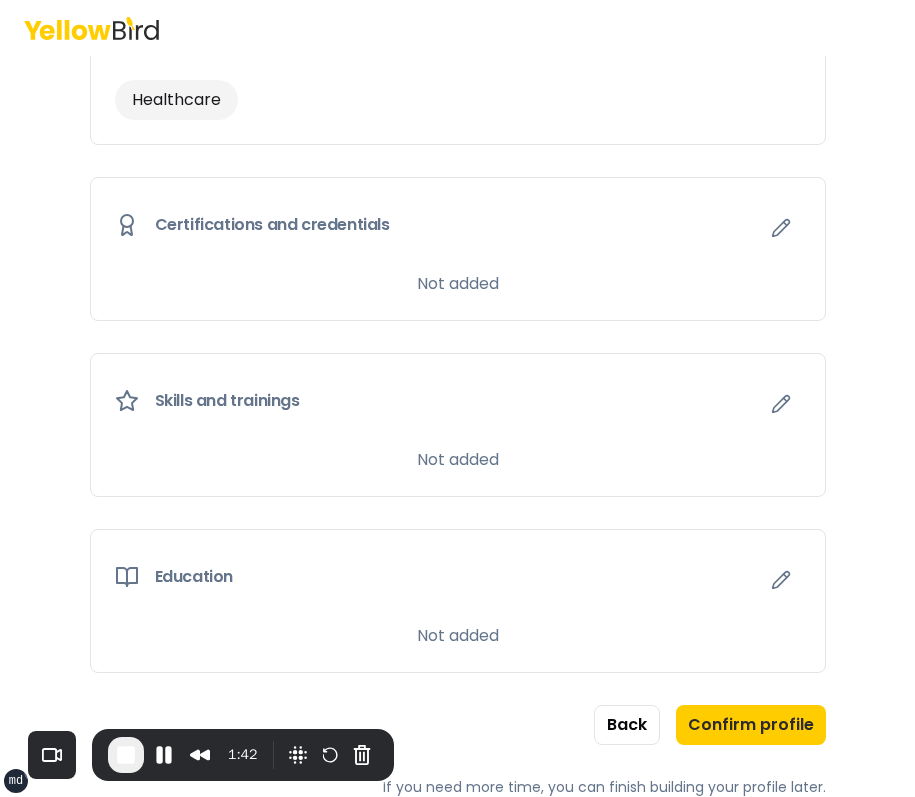 click on "3 of 3 Build your profile Insert some information on why this information is helpful to be gathered. About me * PC Name [PERSON_NAME] Years of experience 3 Additional languages Not added Contact * Email [EMAIL_ADDRESS][DATE][DOMAIN_NAME] Phone [PHONE_NUMBER] Address asdas, asdasd FL 85013 Industries worked in * Healthcare Certifications and credentials Not added Skills and trainings Not added Education Not added Back Confirm profile If you need more time, you can finish building your profile later." at bounding box center (458, -45) 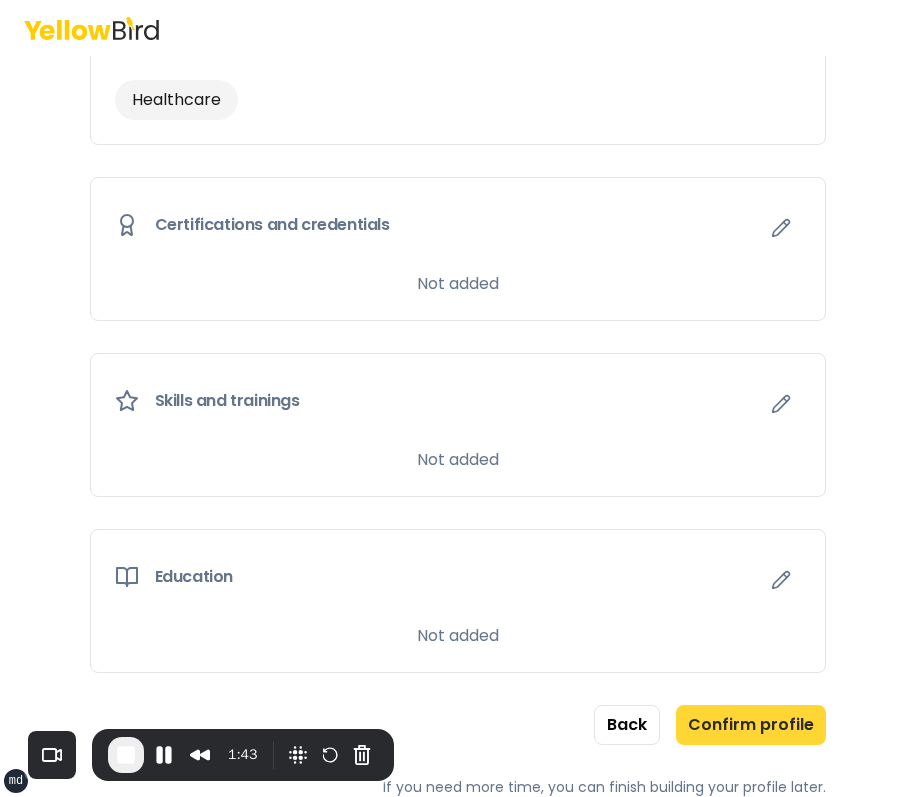 click on "Confirm profile" at bounding box center (751, 725) 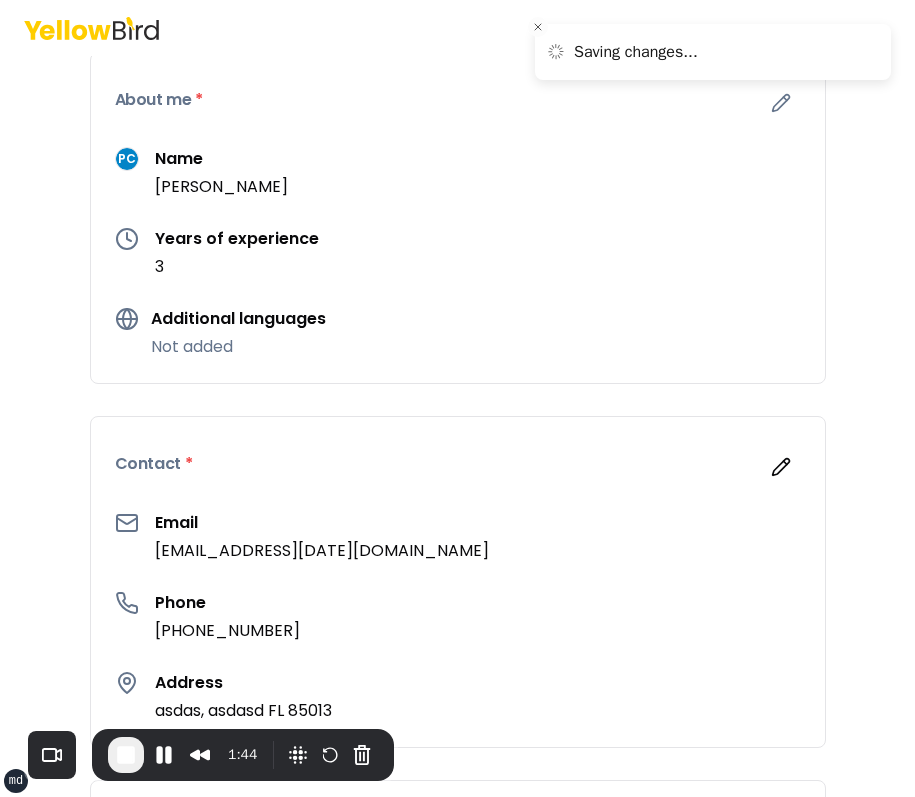 scroll, scrollTop: 0, scrollLeft: 0, axis: both 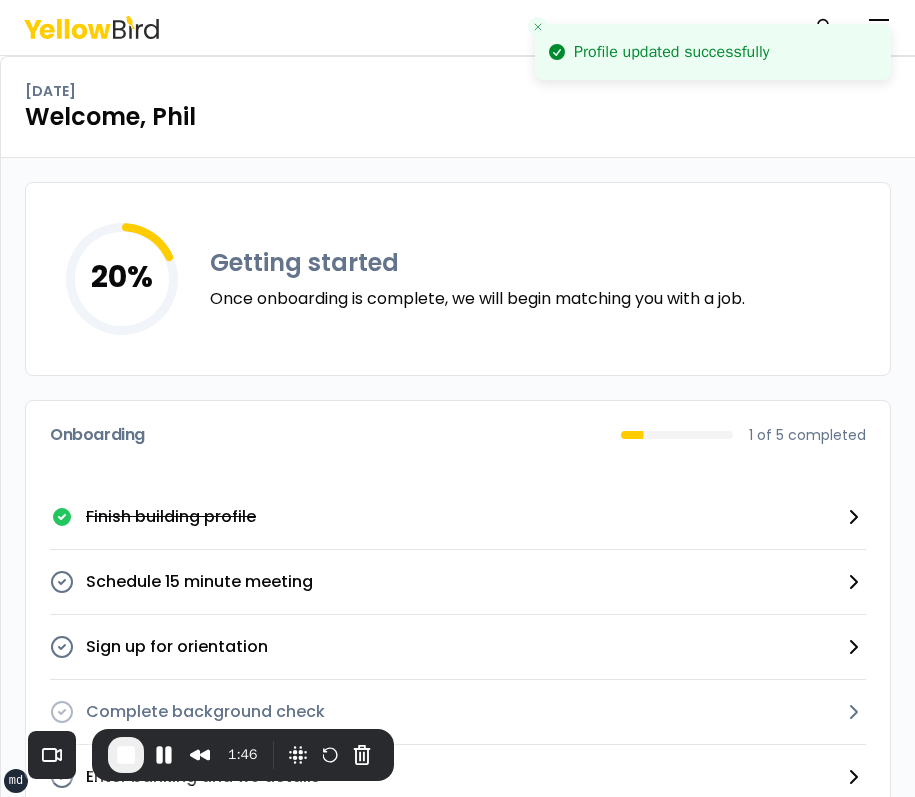 click 